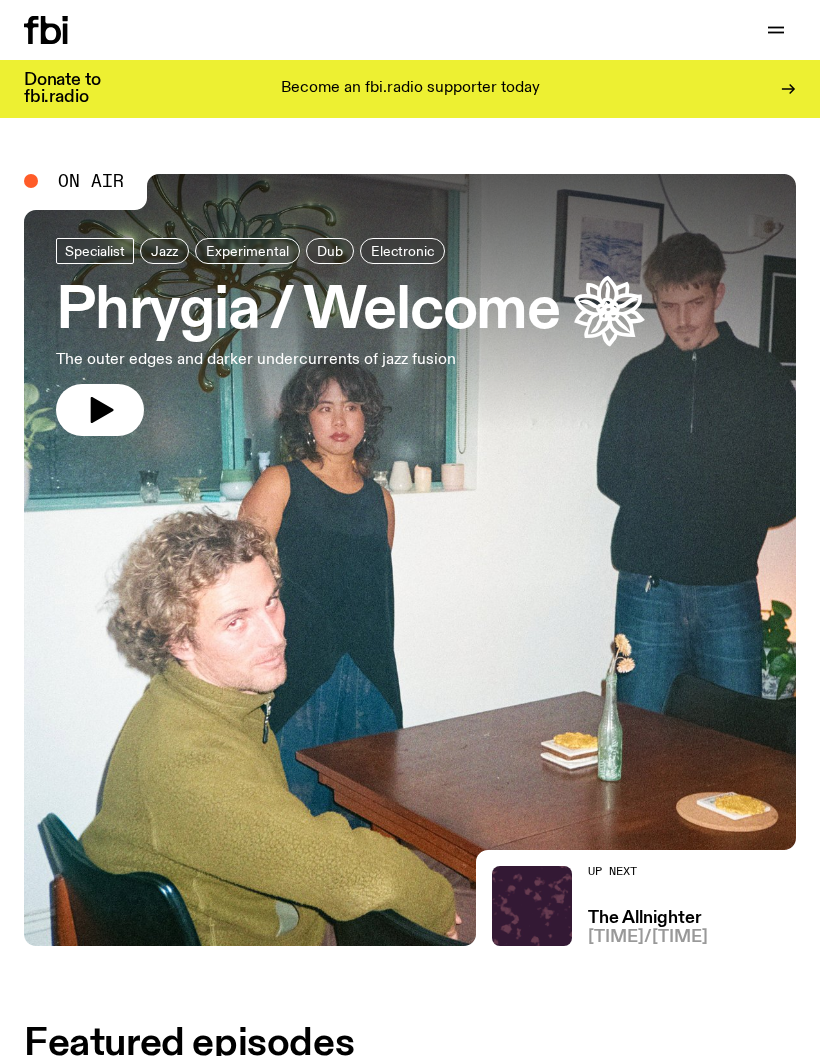 scroll, scrollTop: 0, scrollLeft: 0, axis: both 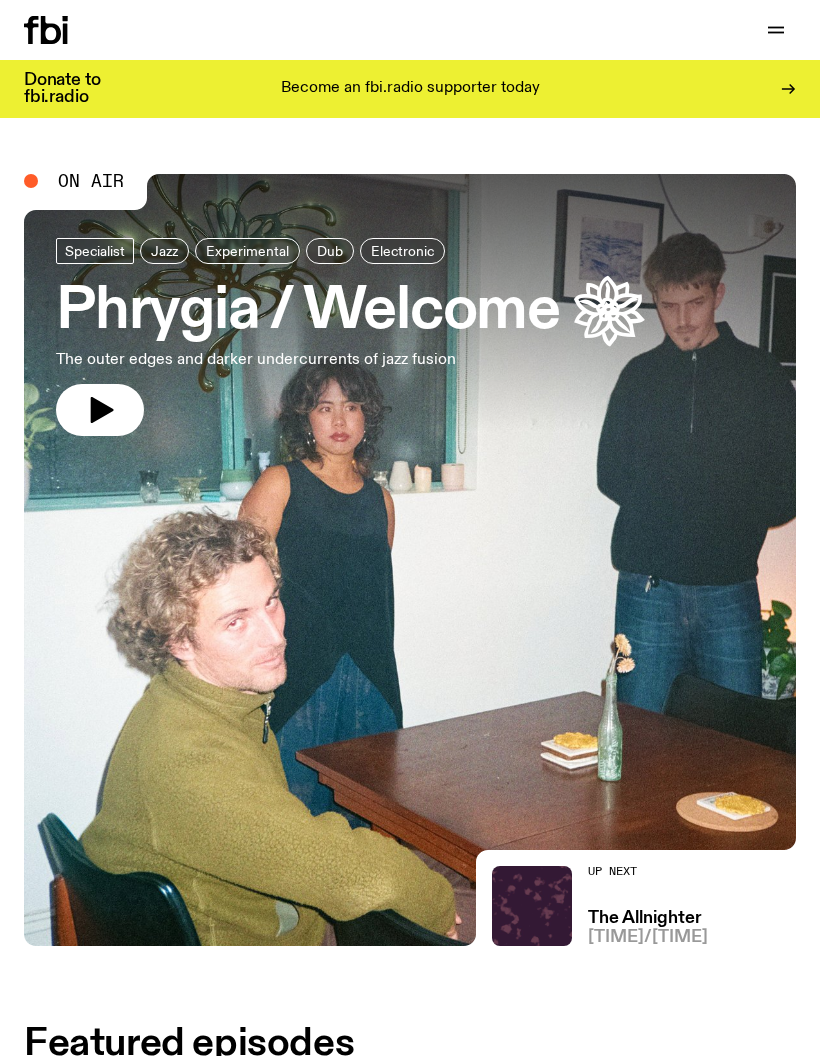 click 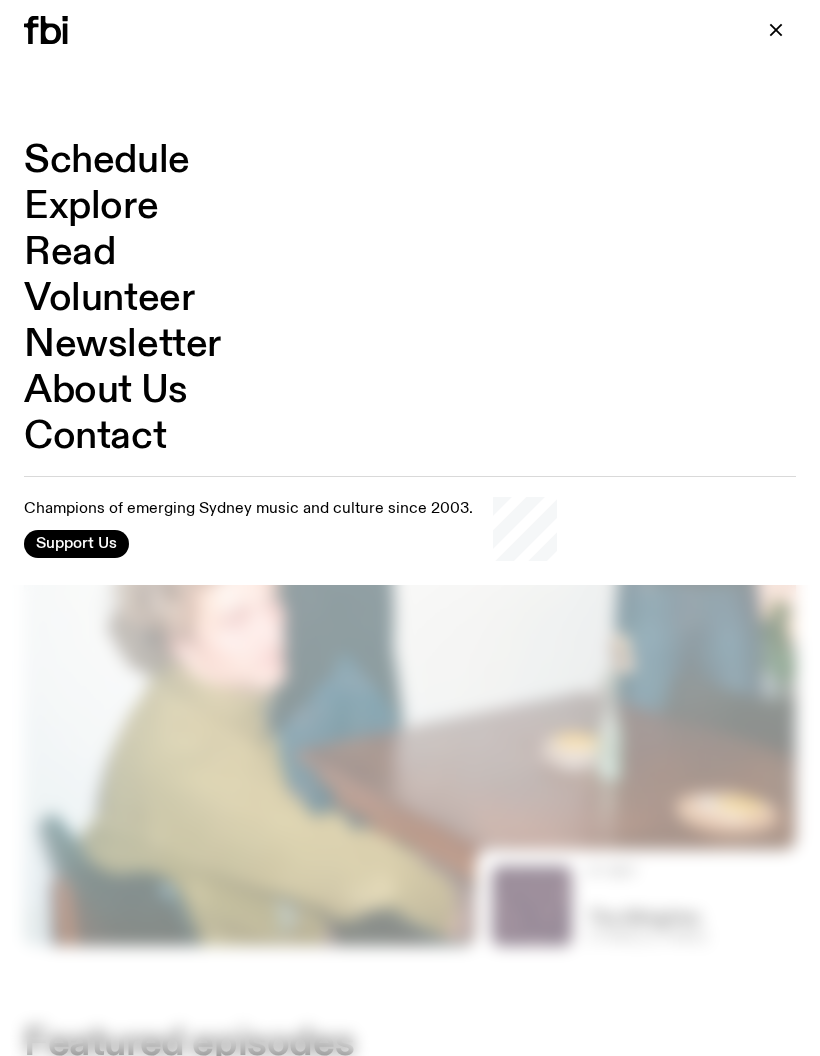 click on "Schedule" at bounding box center [107, 161] 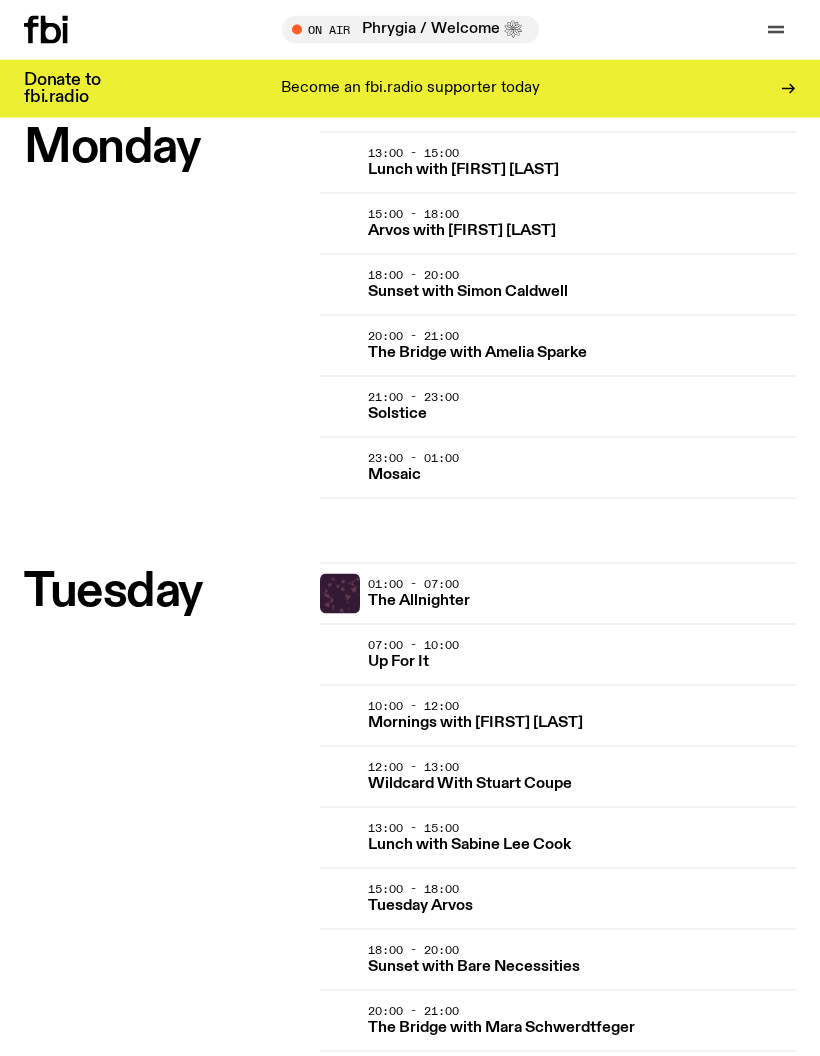 scroll, scrollTop: 339, scrollLeft: 0, axis: vertical 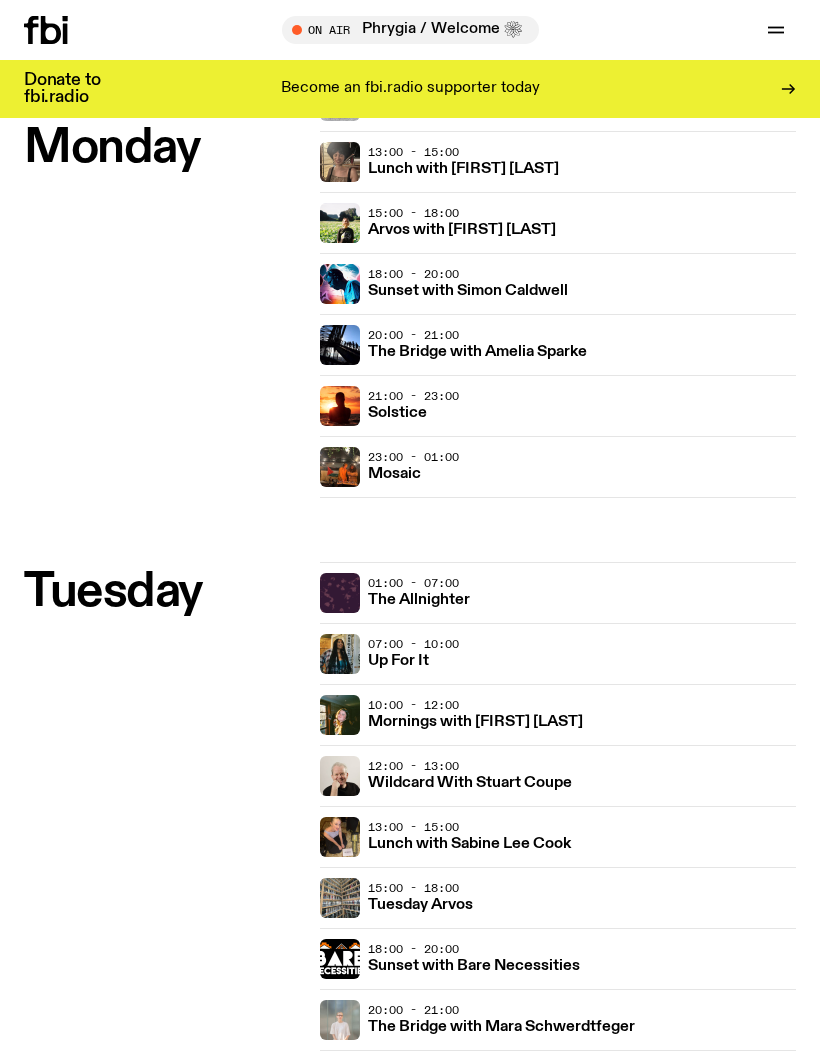 click on "Sunset with Simon Caldwell" at bounding box center (468, 291) 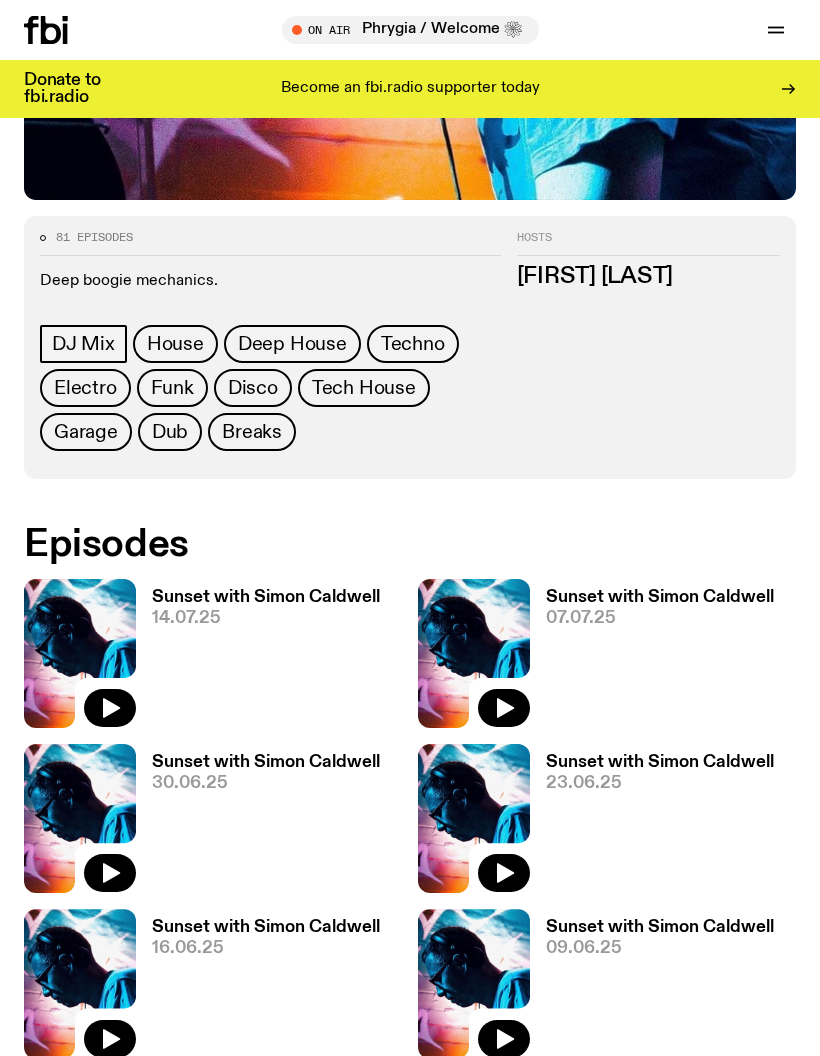 scroll, scrollTop: 773, scrollLeft: 0, axis: vertical 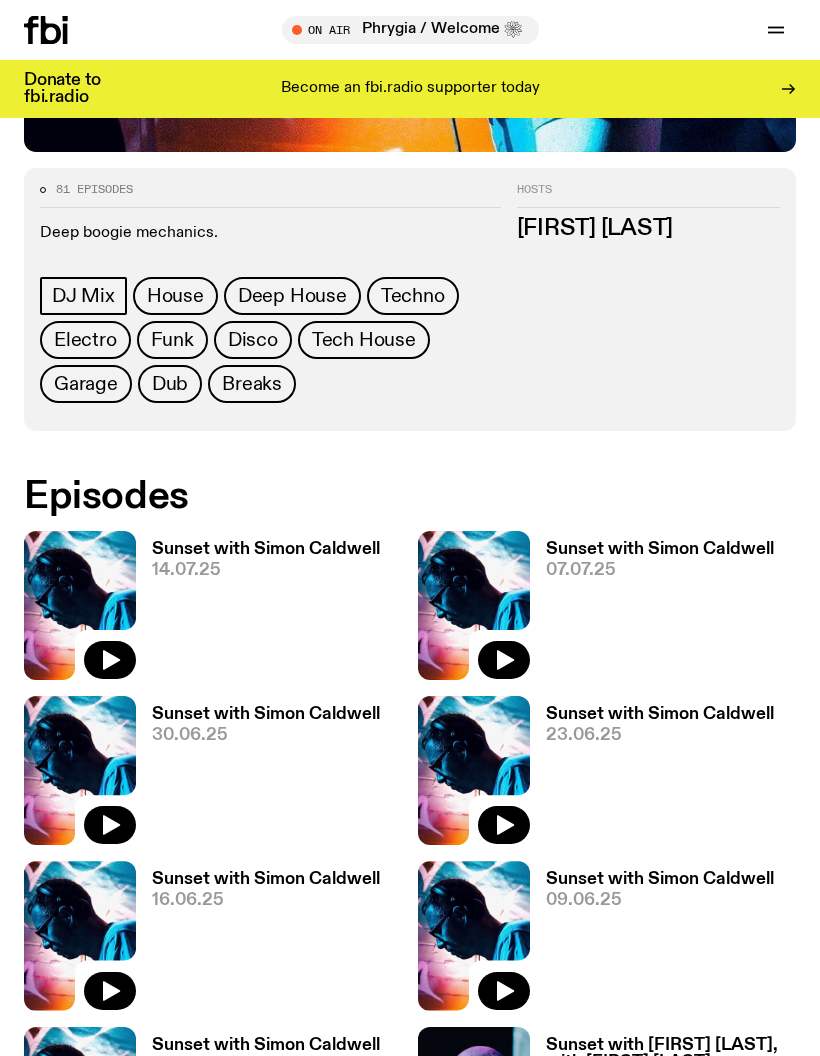 click on "Sunset with [FIRST] [LAST] [DATE]" at bounding box center [652, 610] 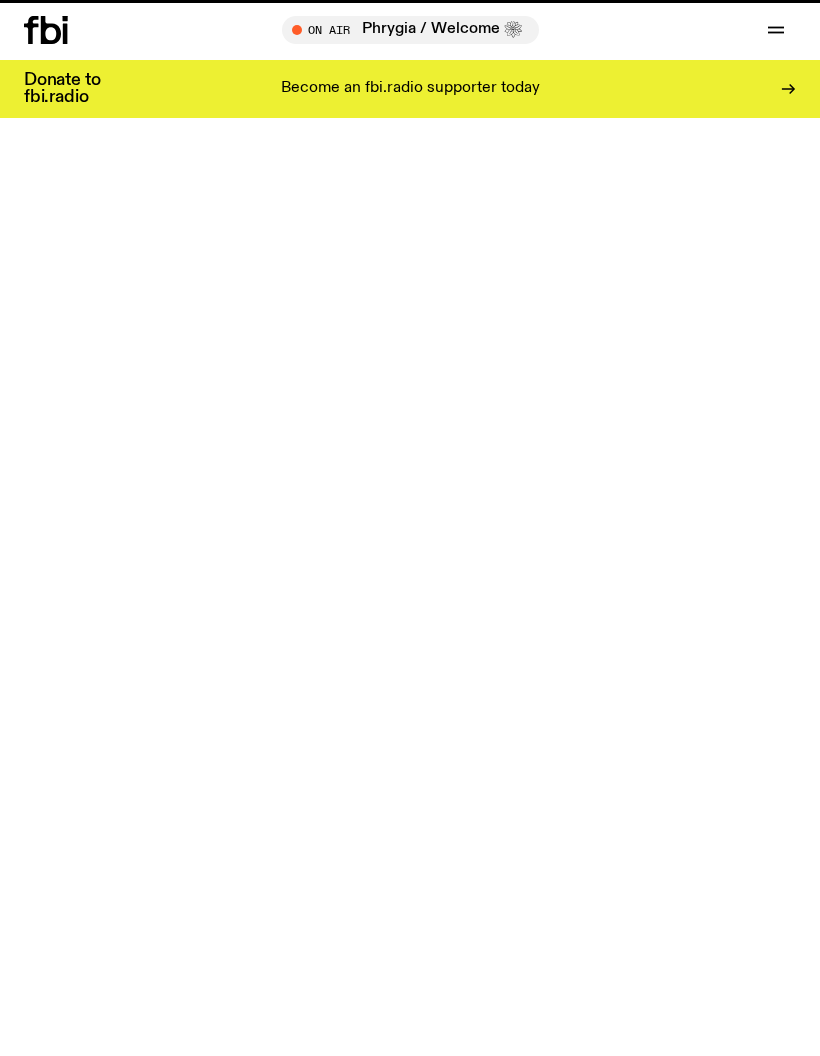 scroll, scrollTop: 0, scrollLeft: 0, axis: both 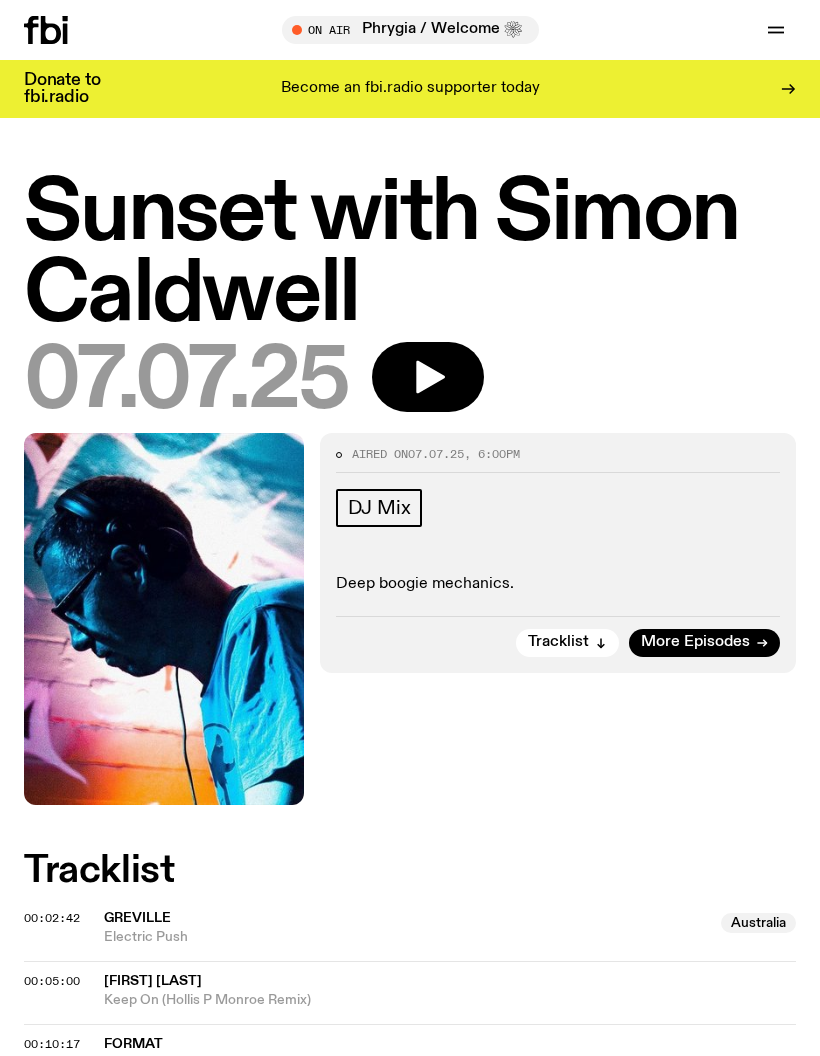 click 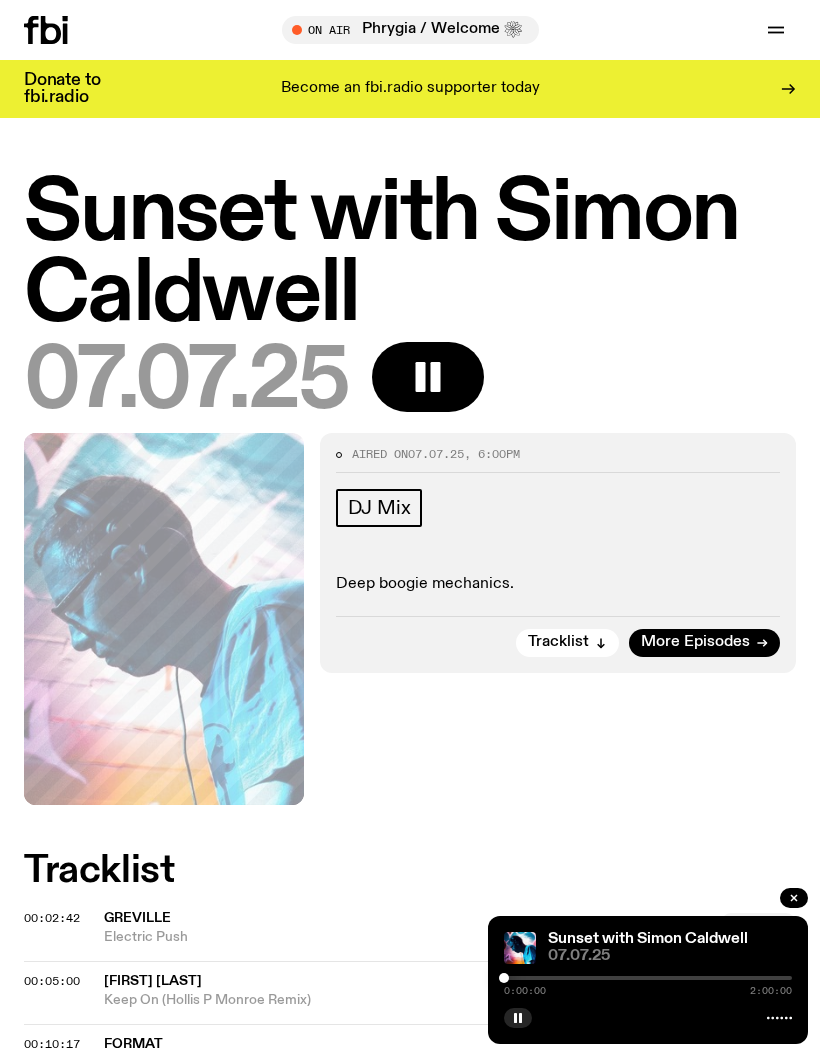 click 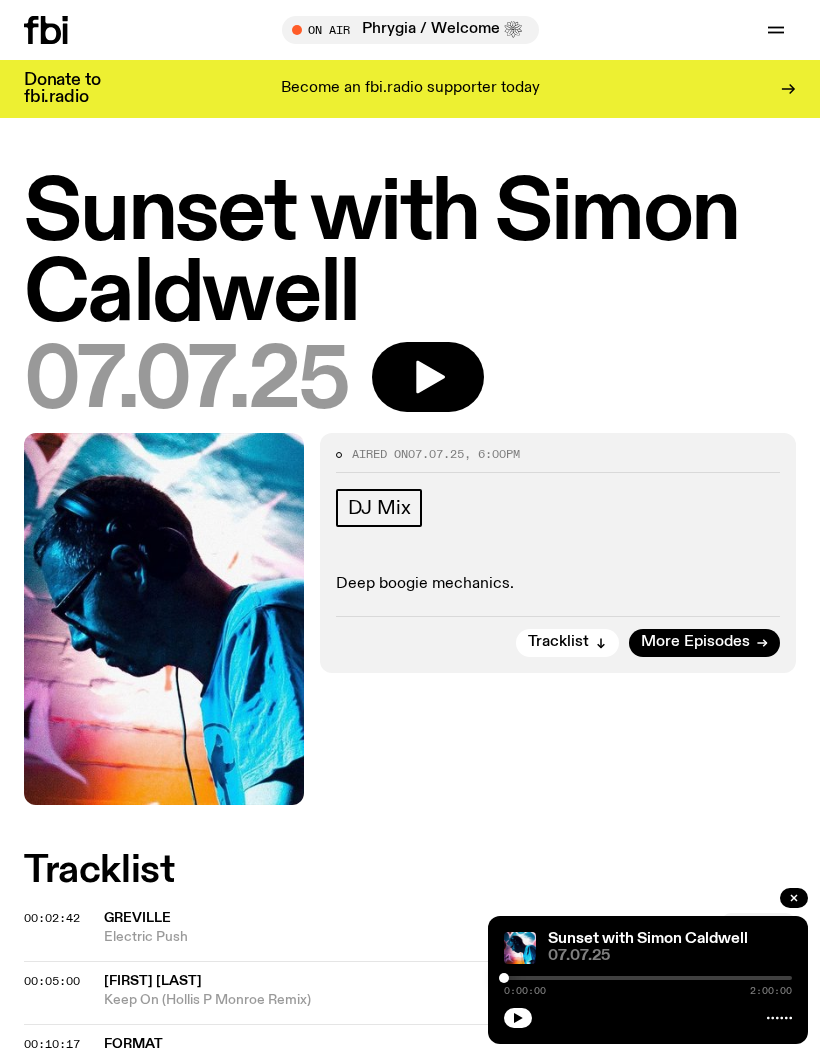click 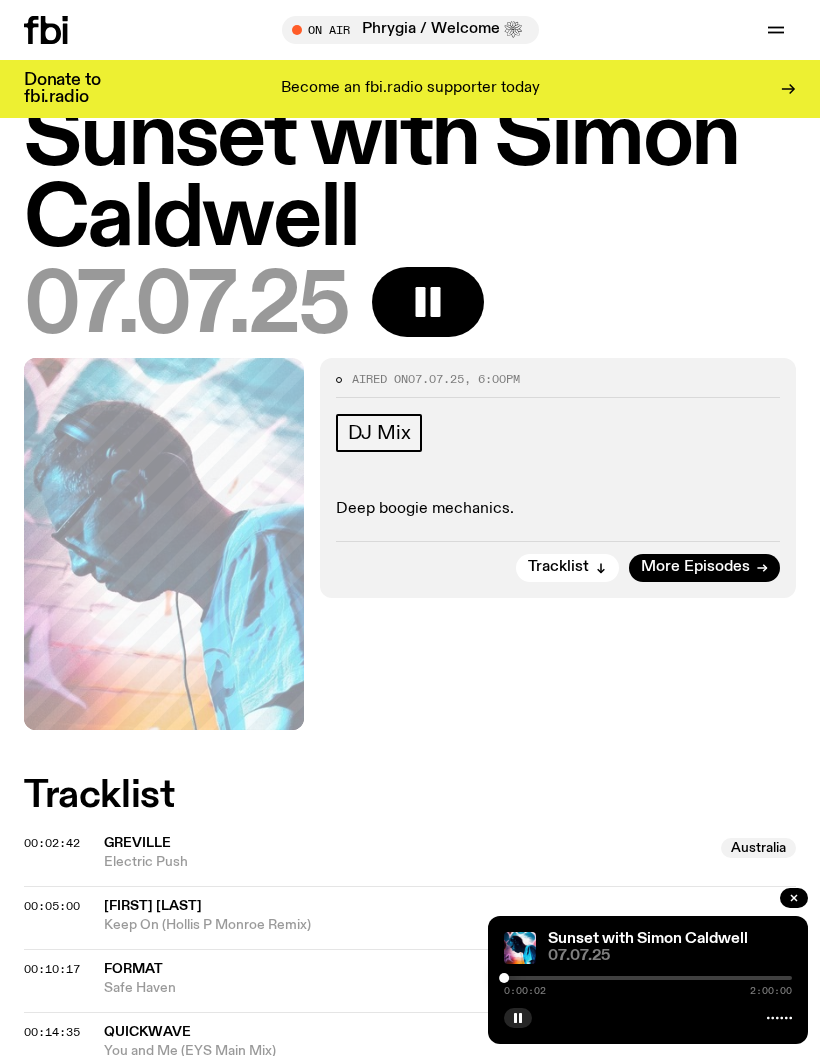 scroll, scrollTop: 0, scrollLeft: 0, axis: both 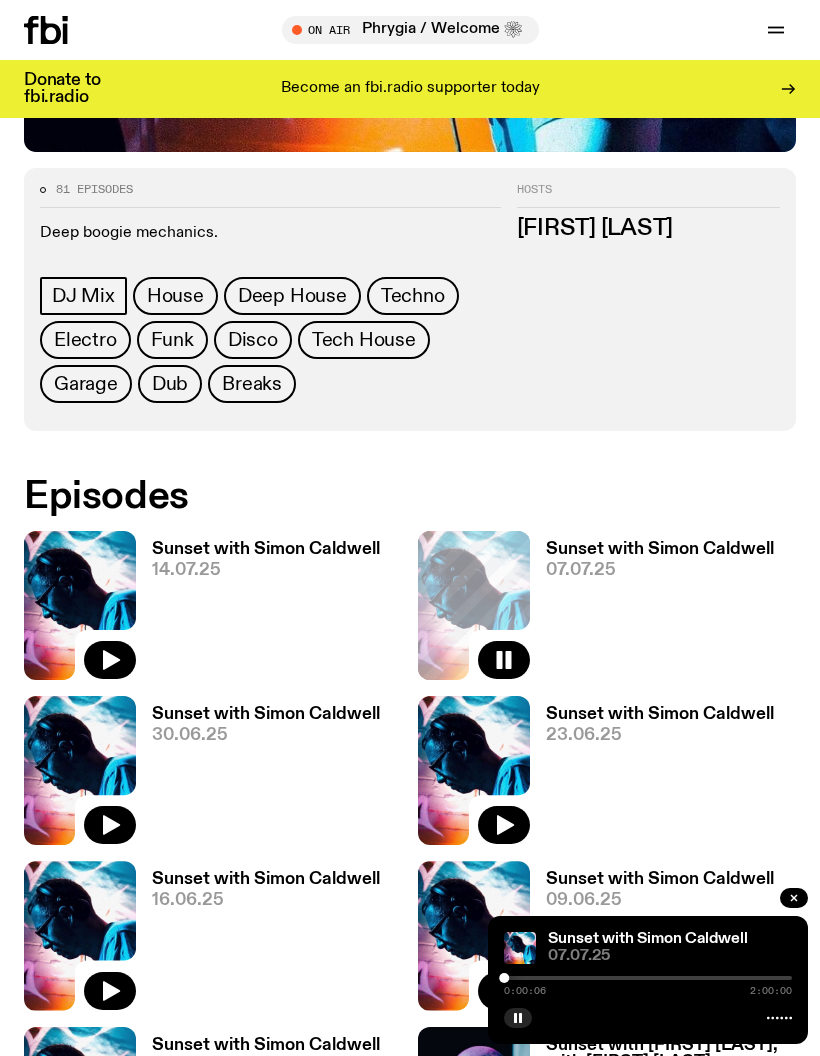click on "Sunset with Simon Caldwell" at bounding box center (266, 714) 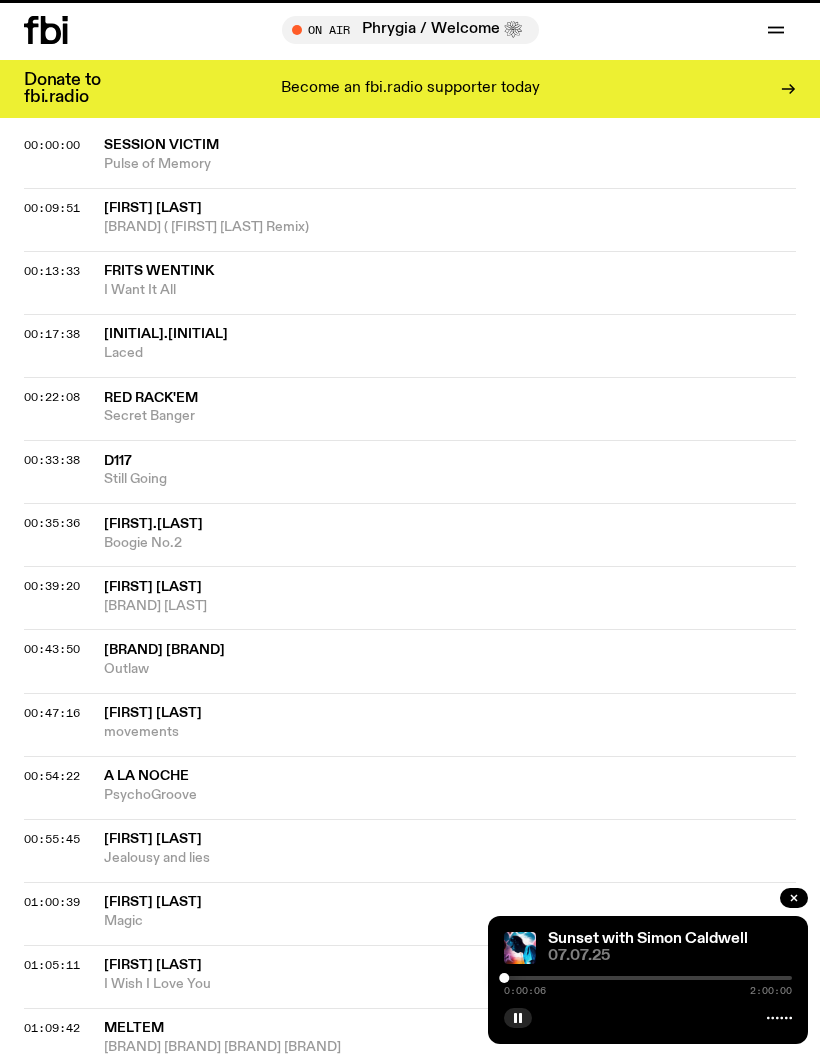 scroll, scrollTop: 0, scrollLeft: 0, axis: both 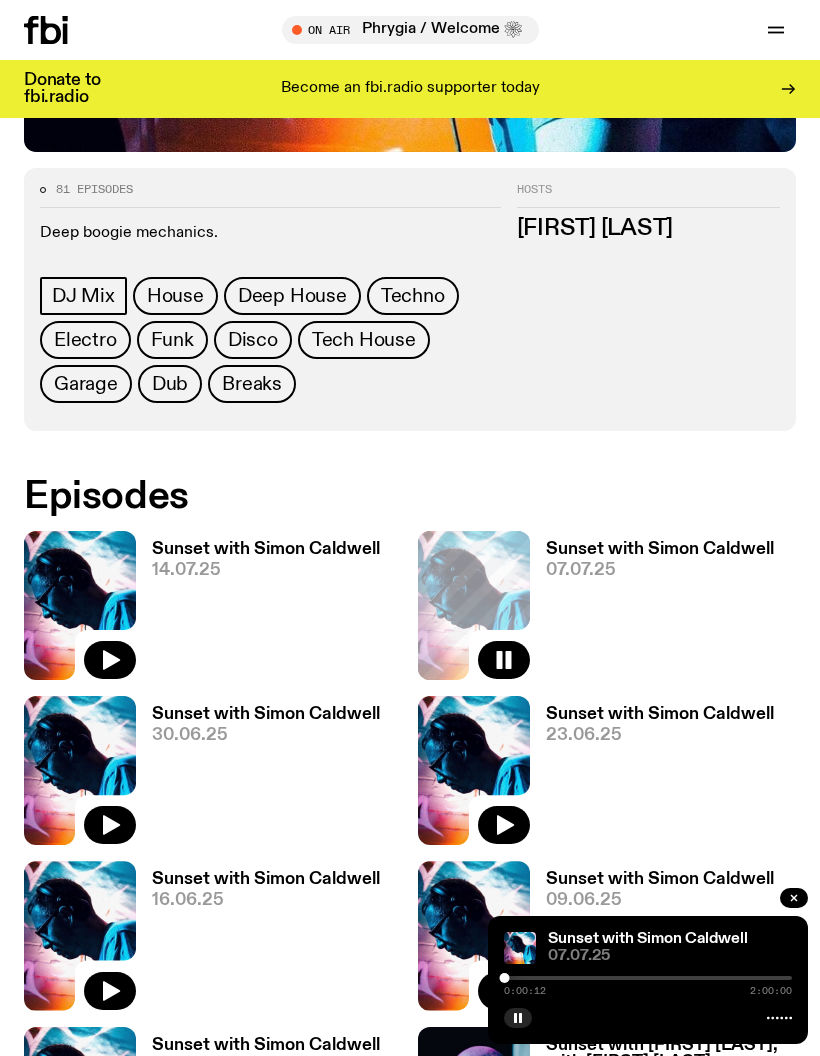 click 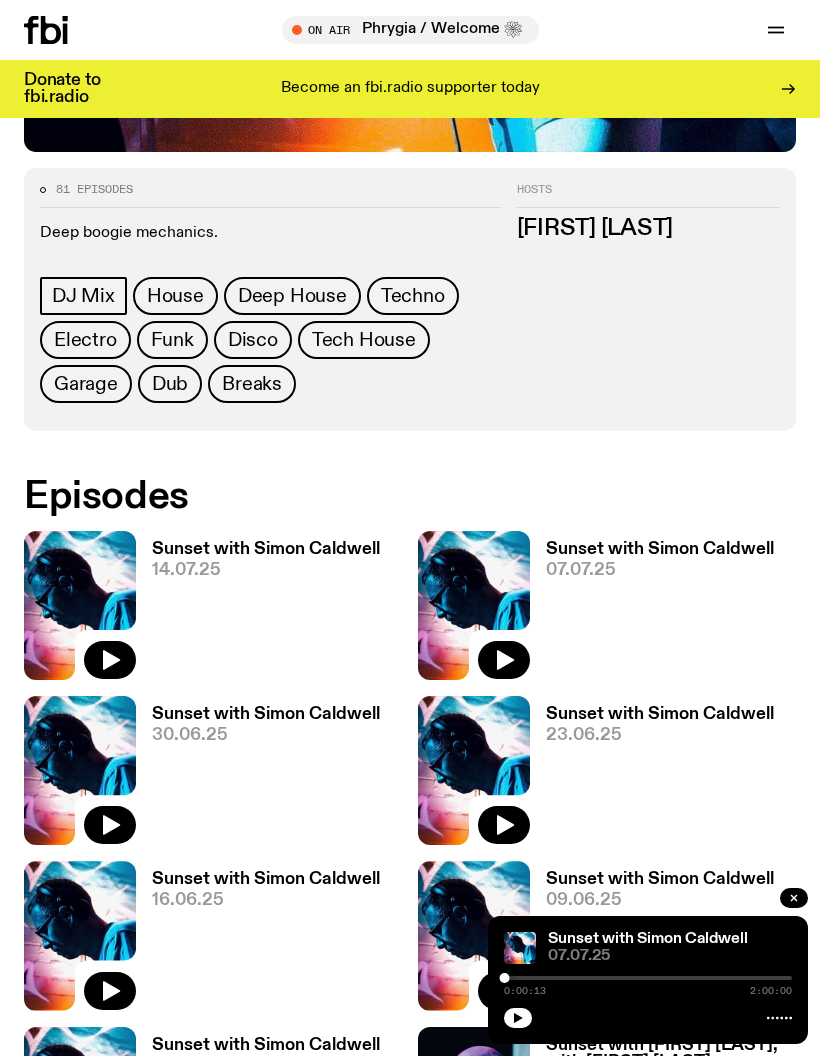 click on "Sunset with [FIRST] [LAST] [DATE] [TIME] [TIME]" at bounding box center [648, 980] 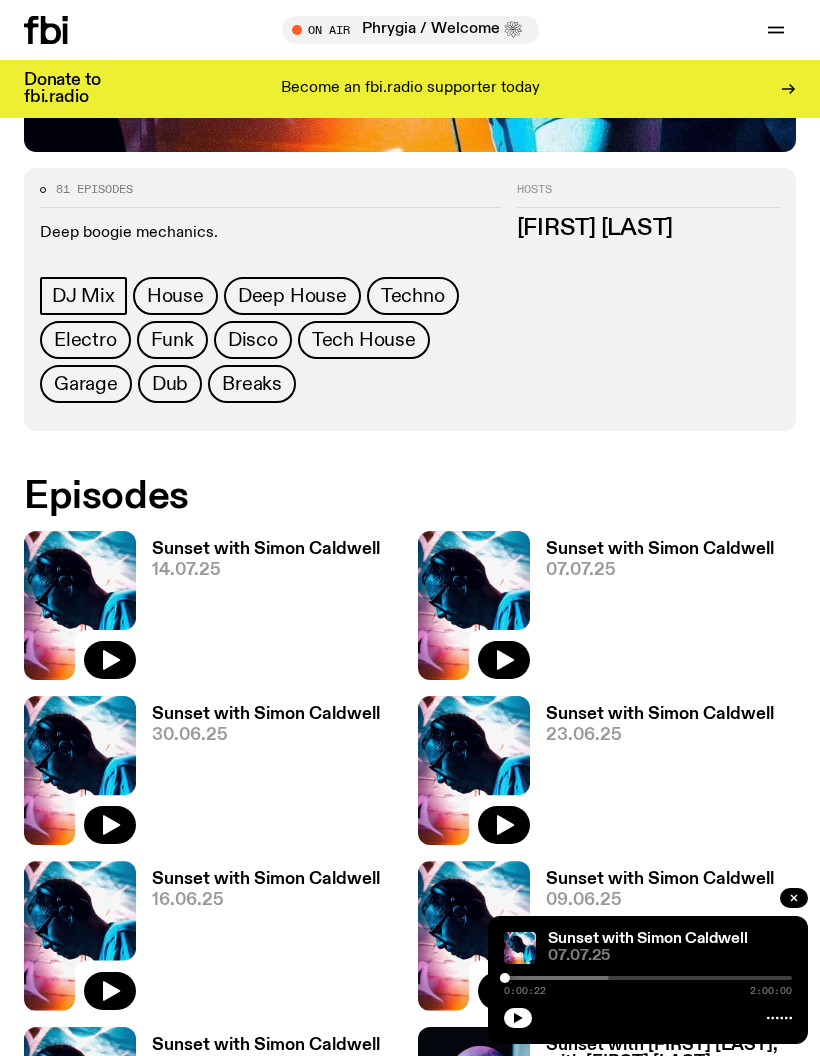 click 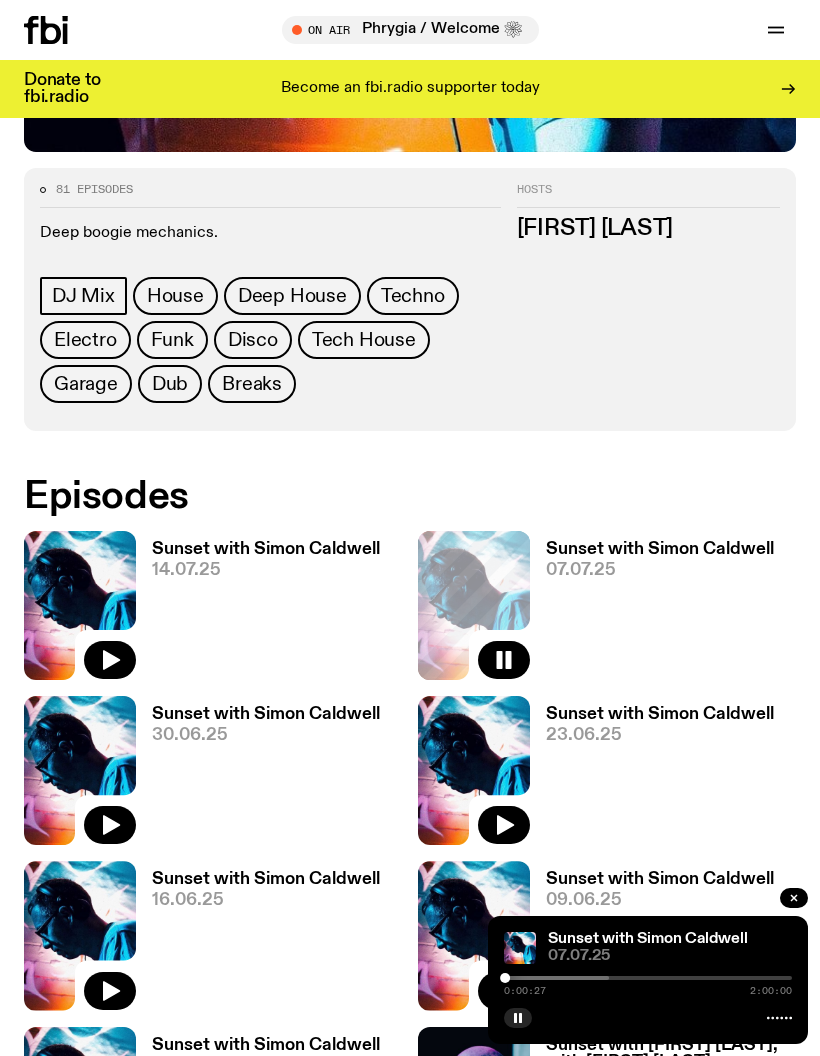 click on "Sunset with Simon Caldwell" 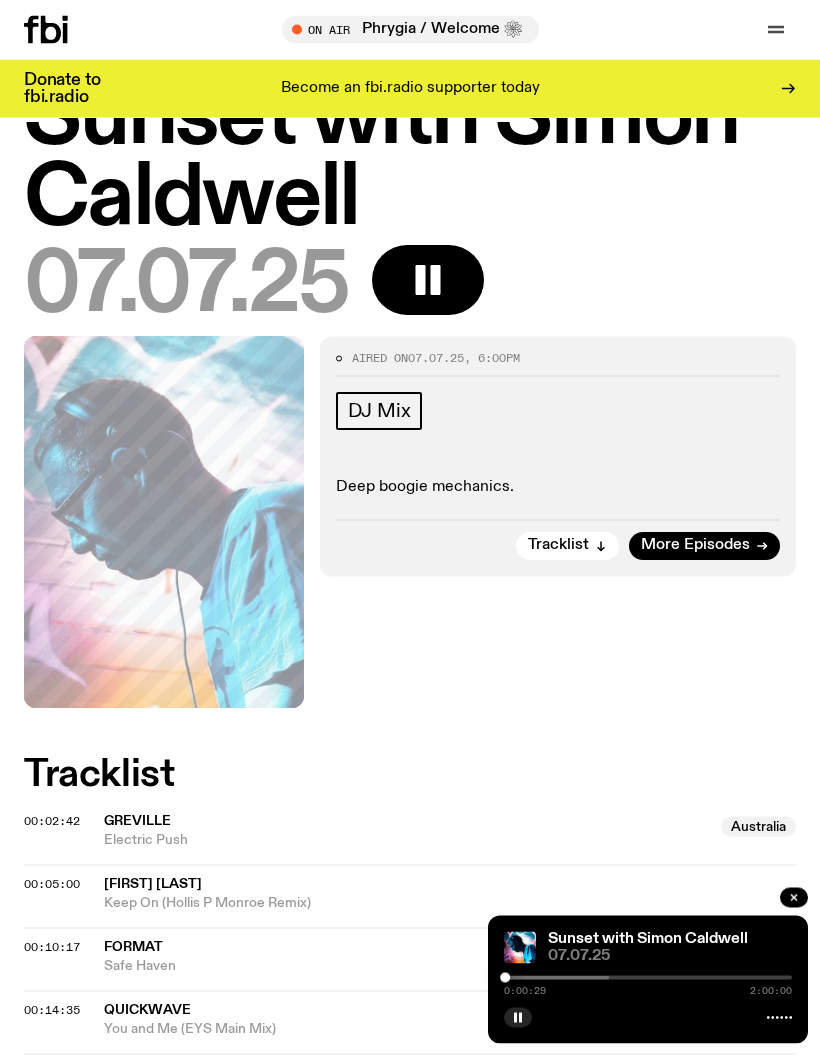 scroll, scrollTop: 95, scrollLeft: 0, axis: vertical 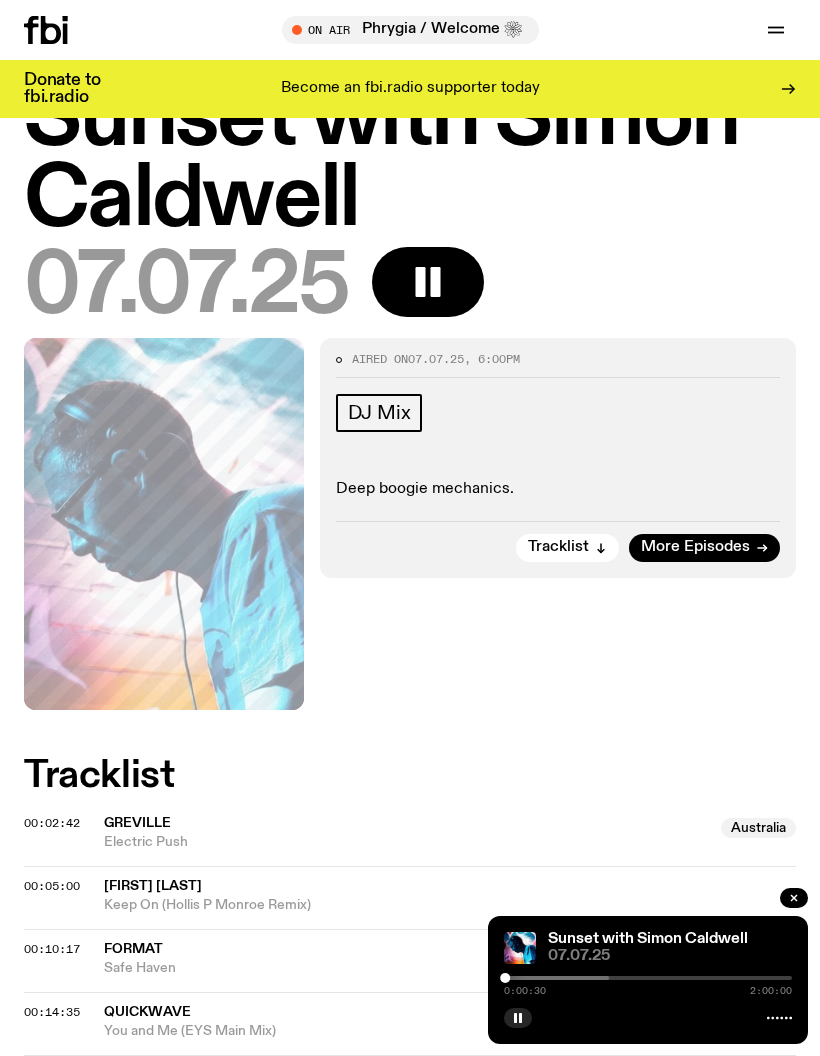 click at bounding box center [465, 978] 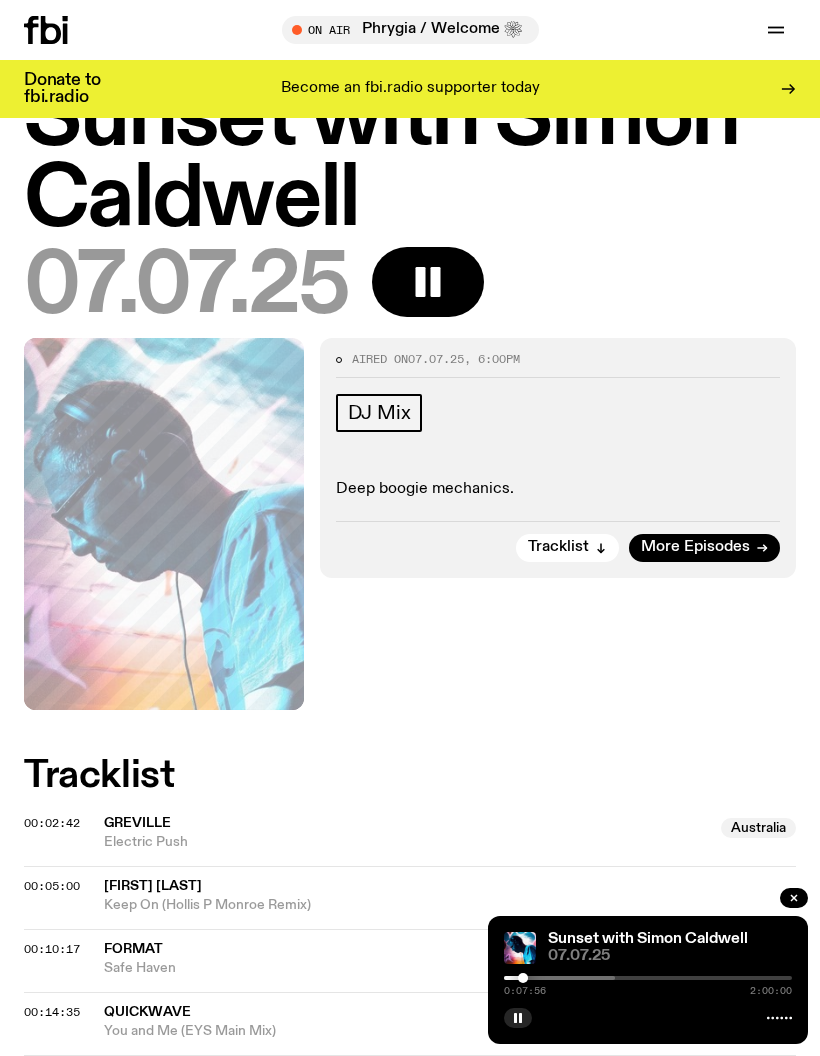 click on "Sunset with Simon Caldwell" 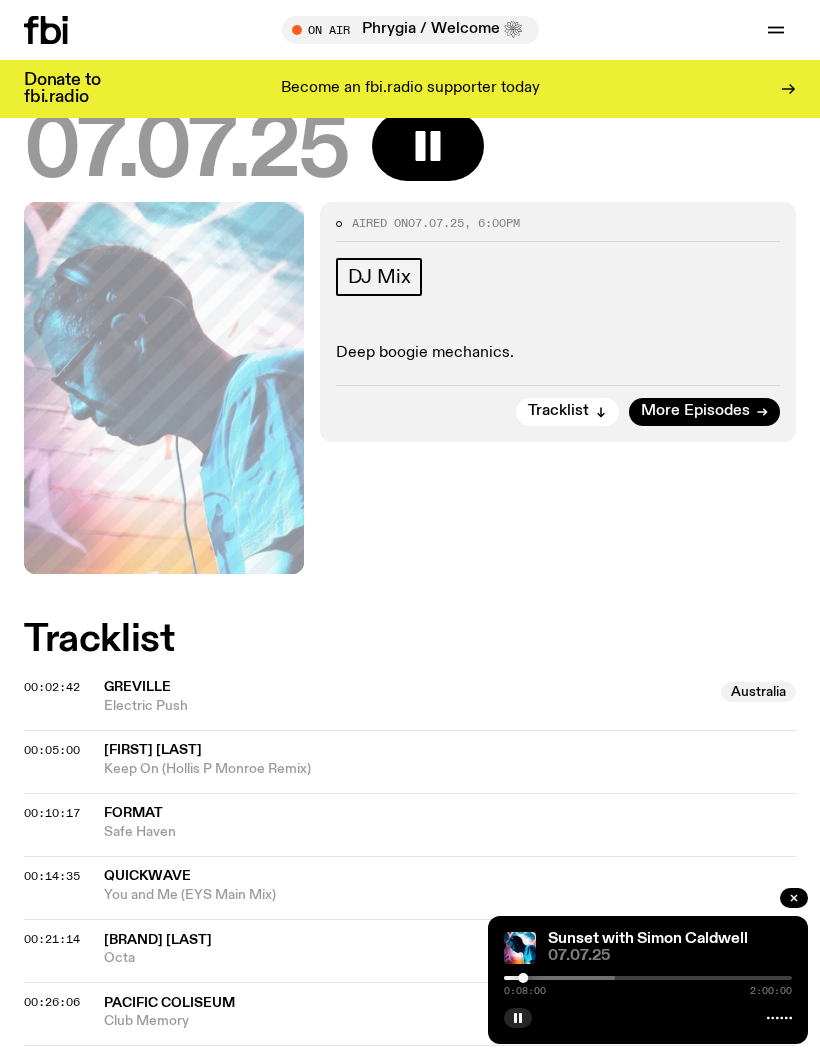 scroll, scrollTop: 0, scrollLeft: 0, axis: both 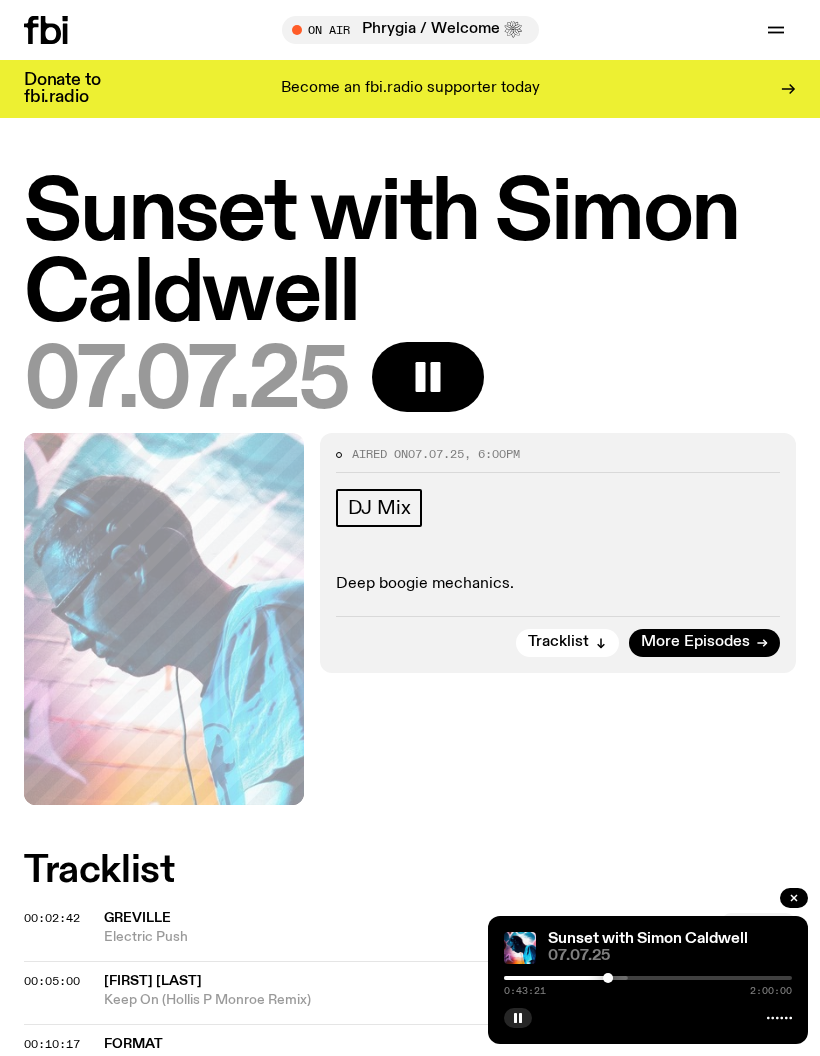 click 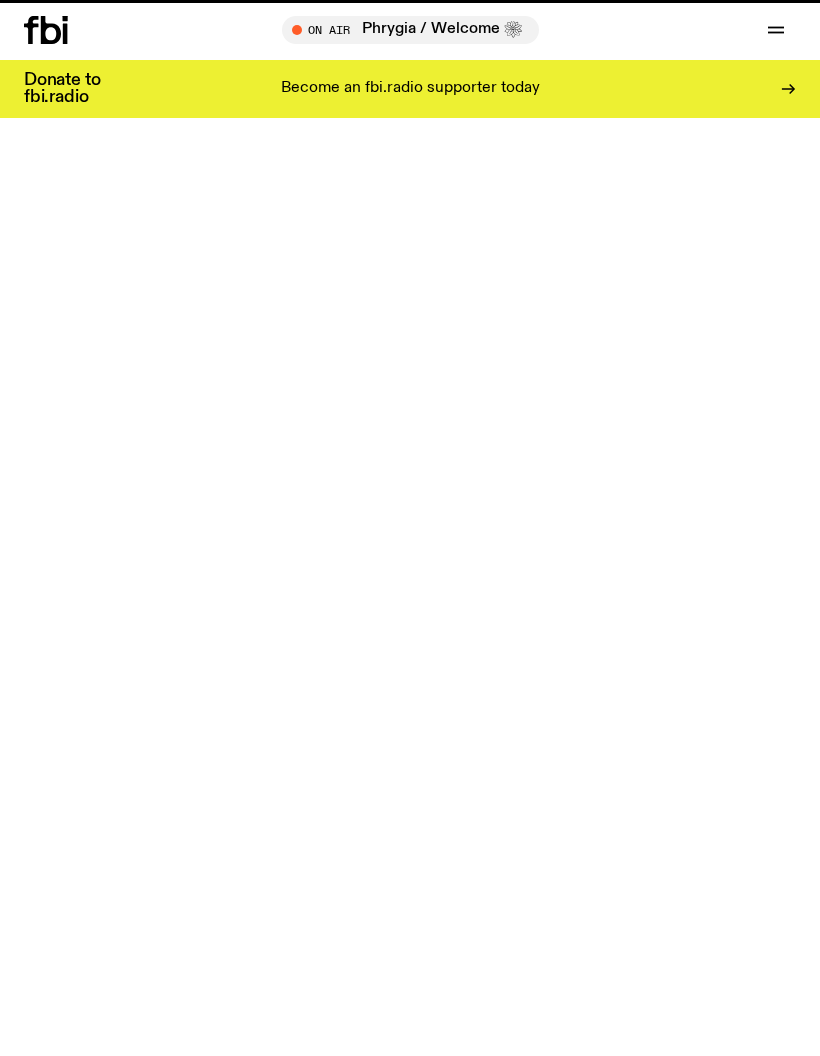 scroll, scrollTop: 773, scrollLeft: 0, axis: vertical 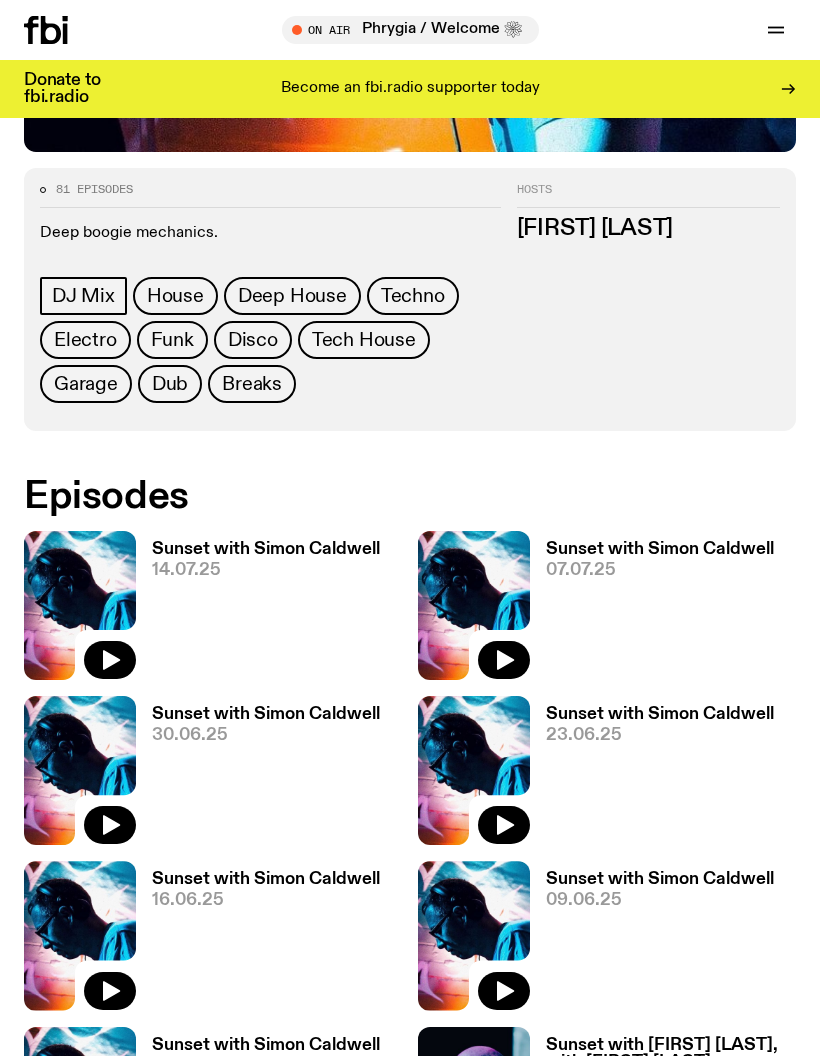 click on "Sunset with [FIRST] [LAST] [DATE]" at bounding box center [258, 775] 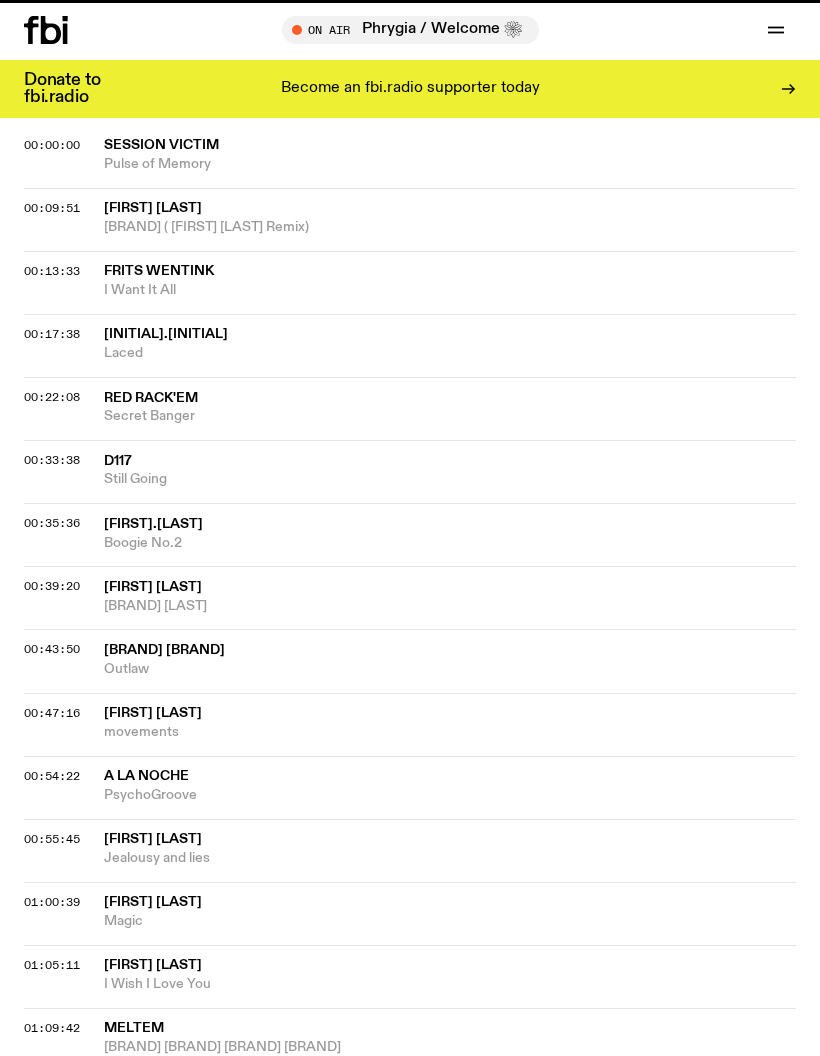 scroll, scrollTop: 0, scrollLeft: 0, axis: both 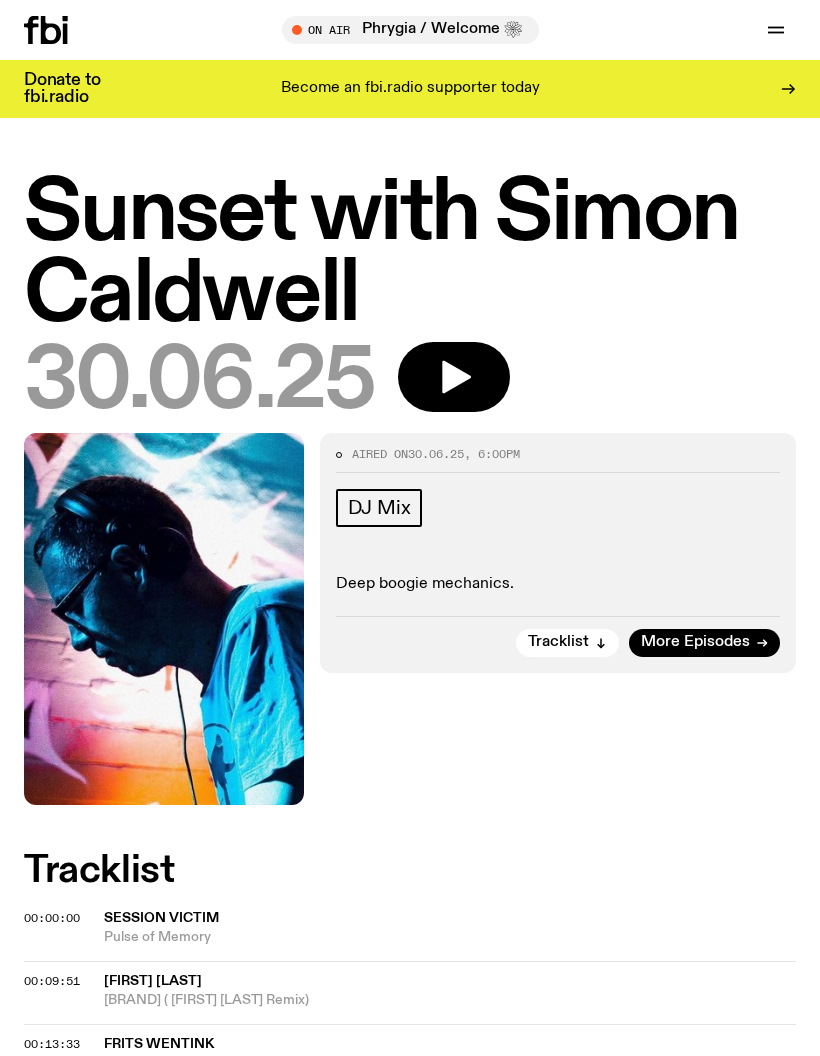 click 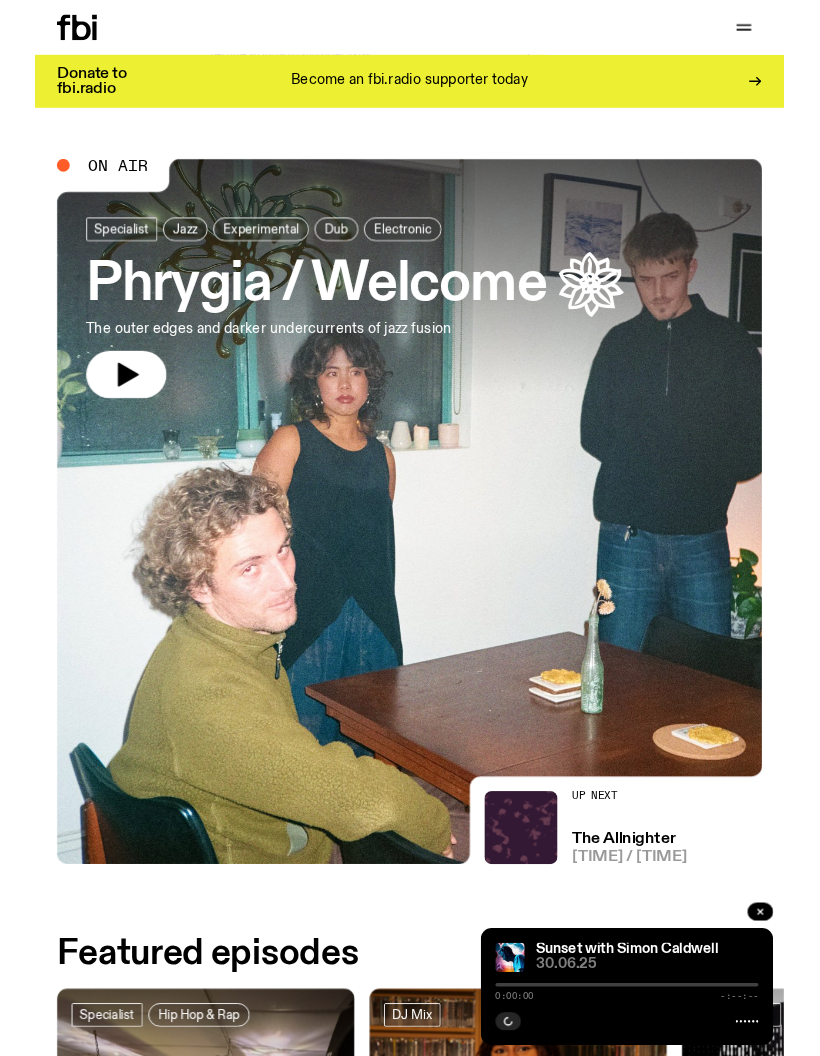 scroll, scrollTop: 0, scrollLeft: 0, axis: both 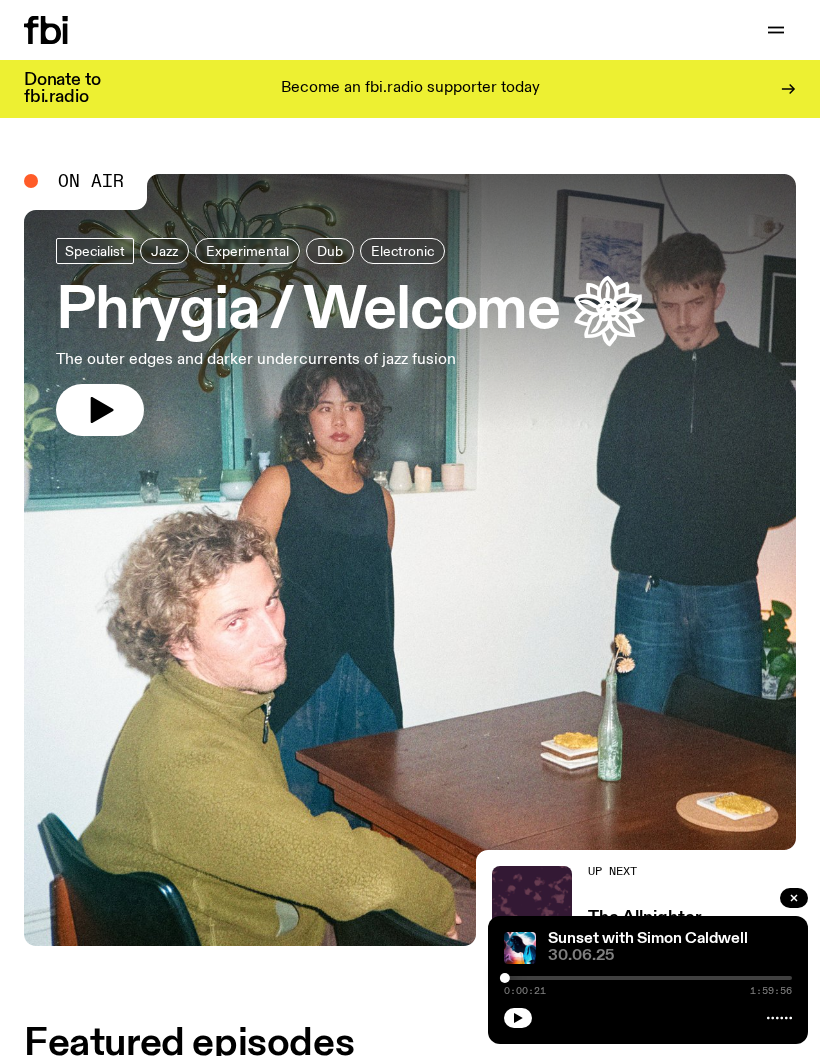 click at bounding box center [776, 30] 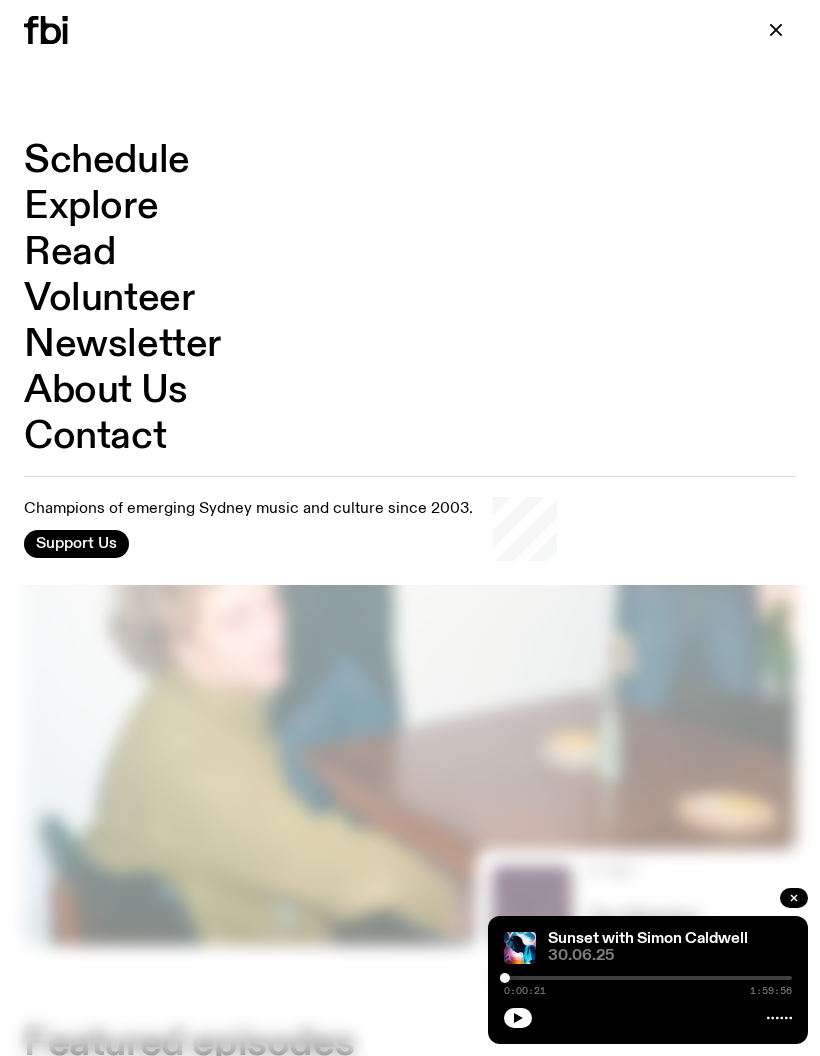 click on "Schedule" at bounding box center [107, 161] 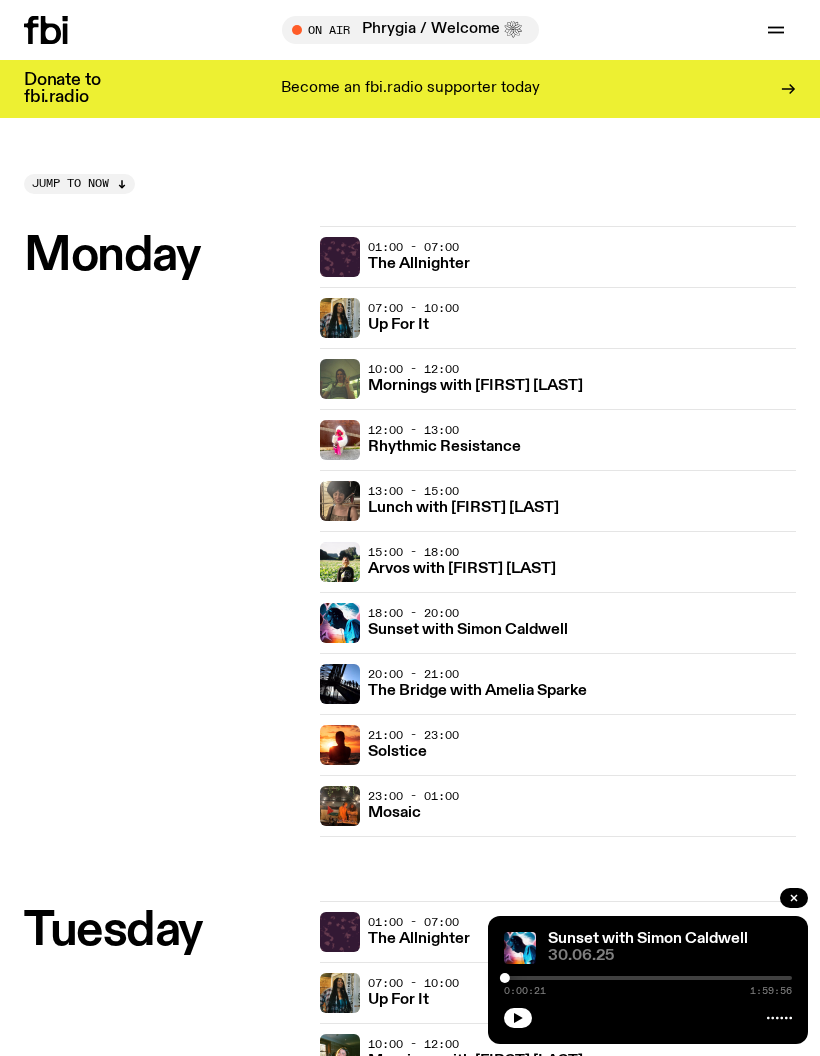 click on "Sunset with Simon Caldwell" at bounding box center (468, 630) 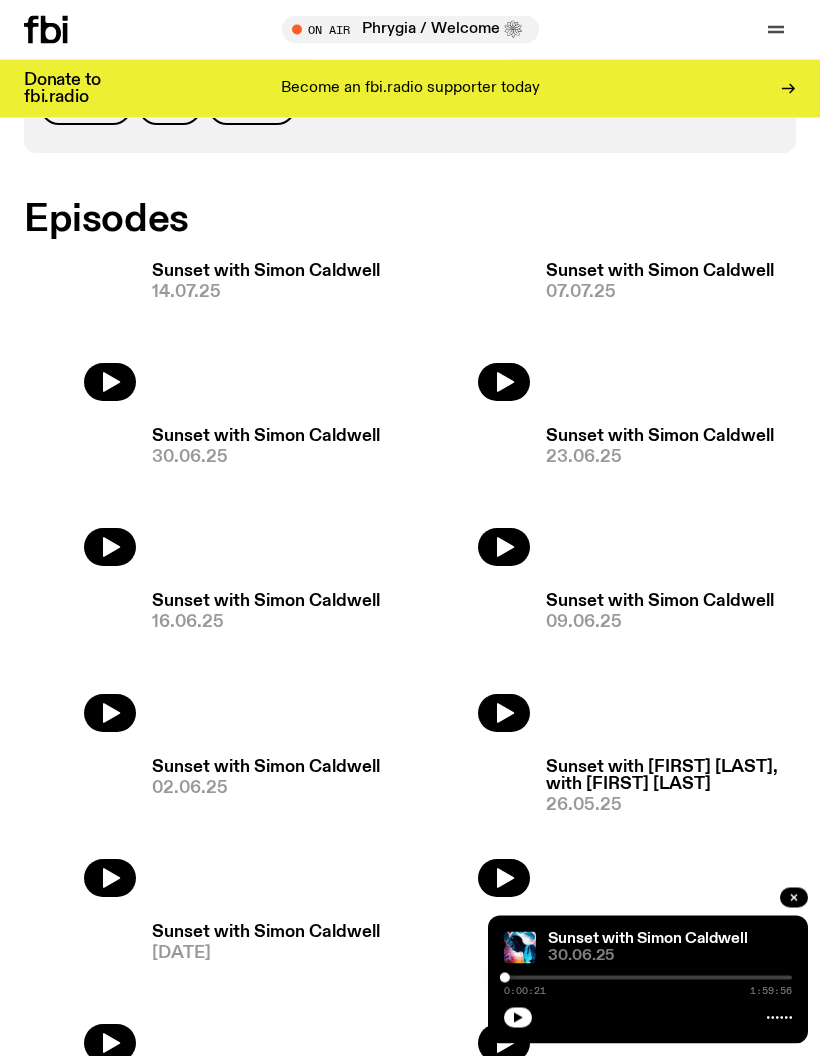 scroll, scrollTop: 588, scrollLeft: 0, axis: vertical 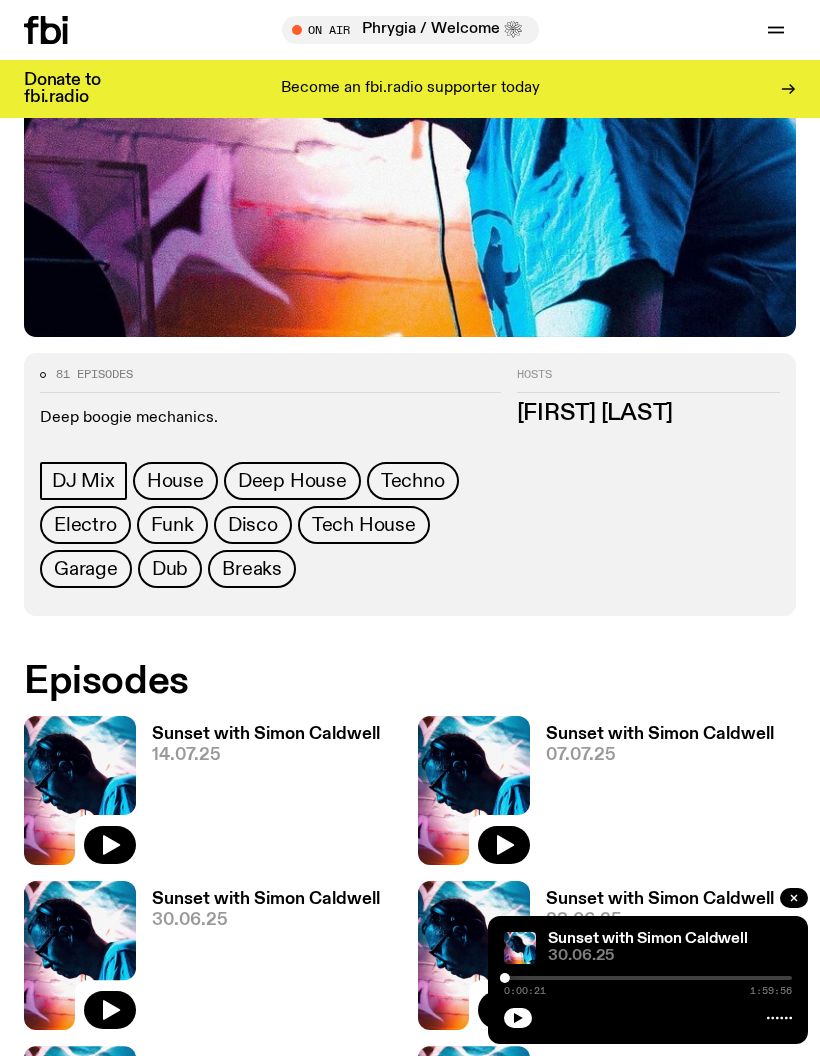 click on "Sunset with Simon Caldwell" at bounding box center (660, 734) 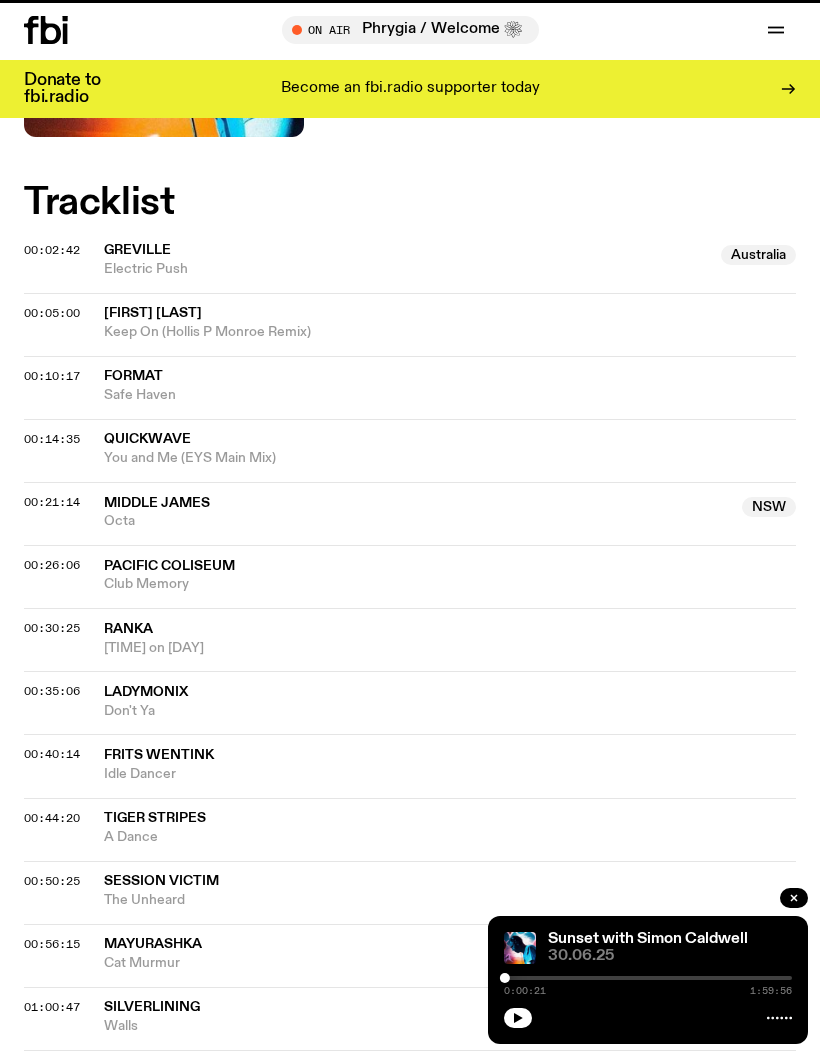 scroll, scrollTop: 0, scrollLeft: 0, axis: both 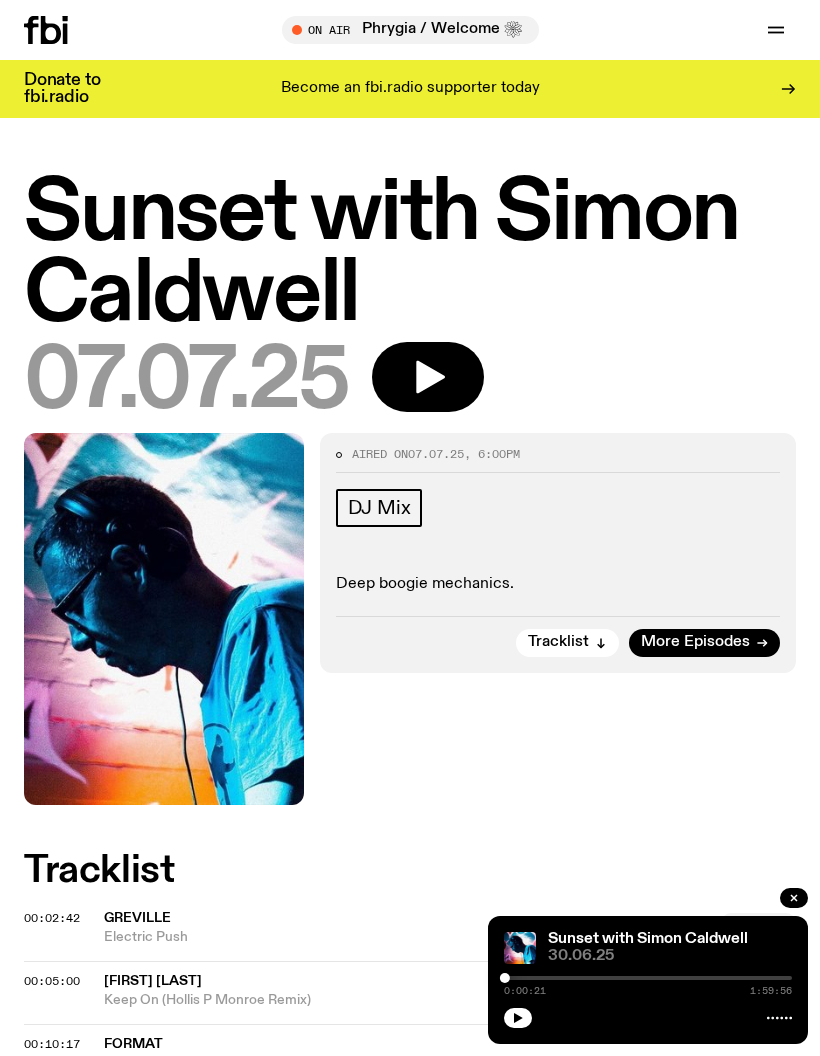 click 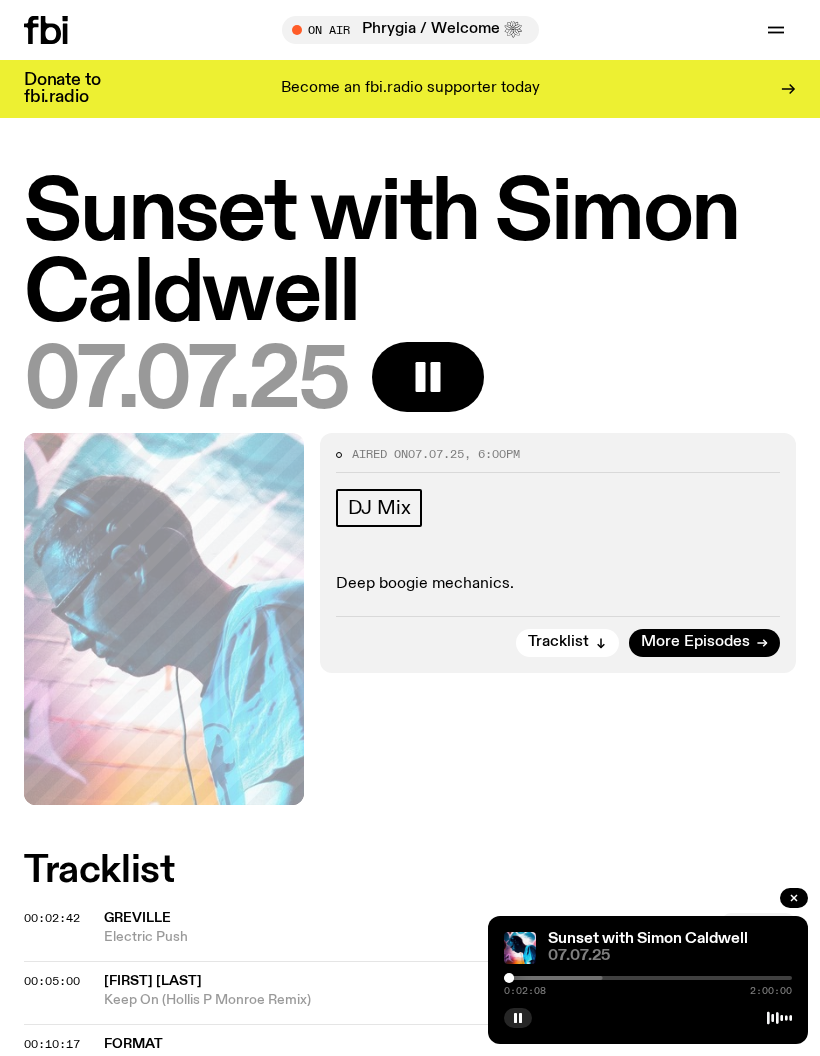 click on "07.07.25" at bounding box center [410, 382] 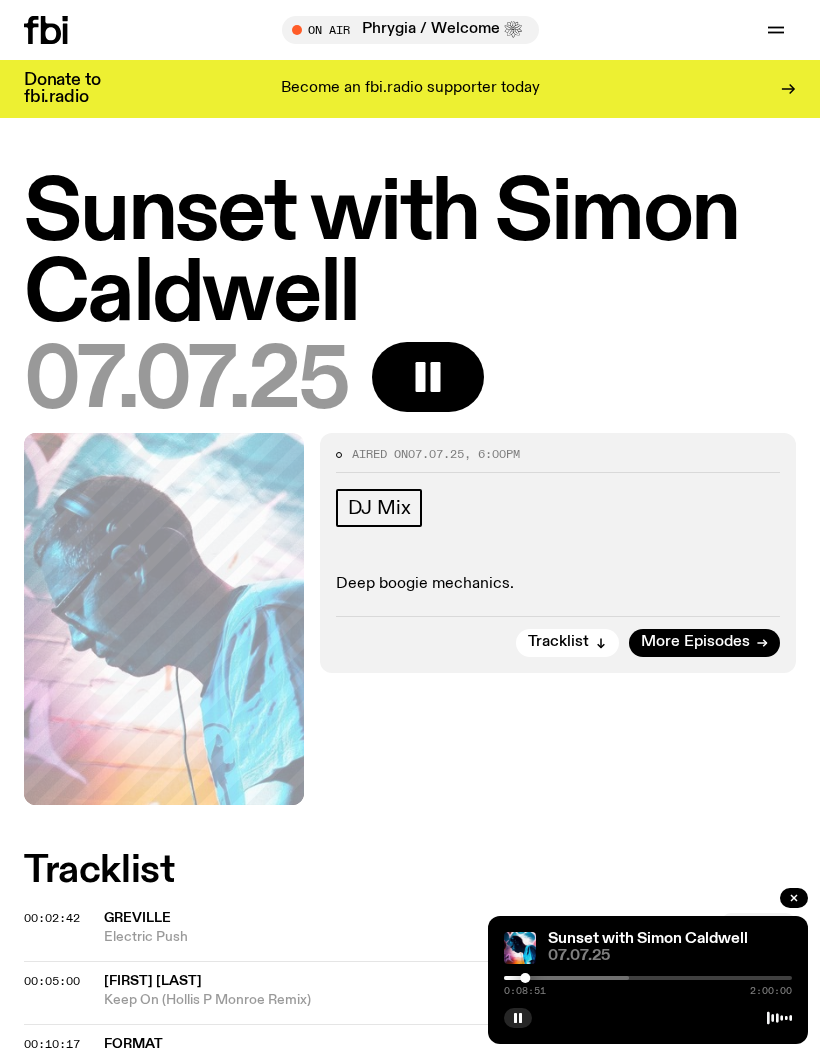 click 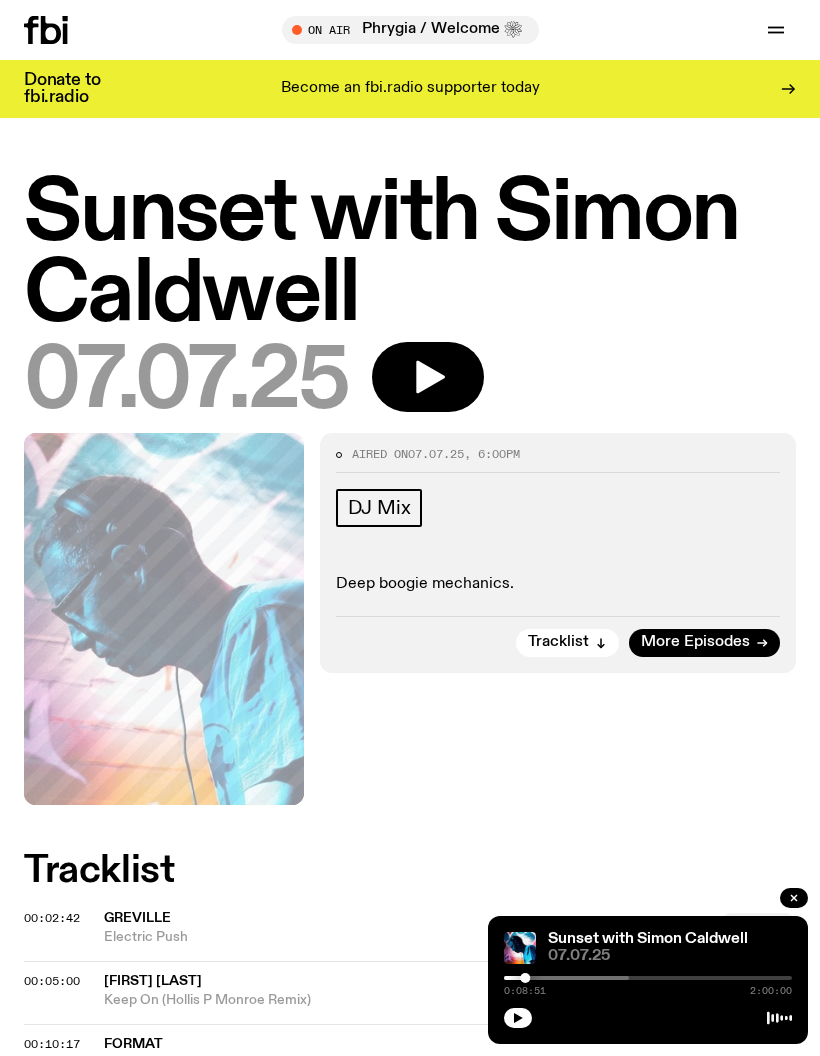 click 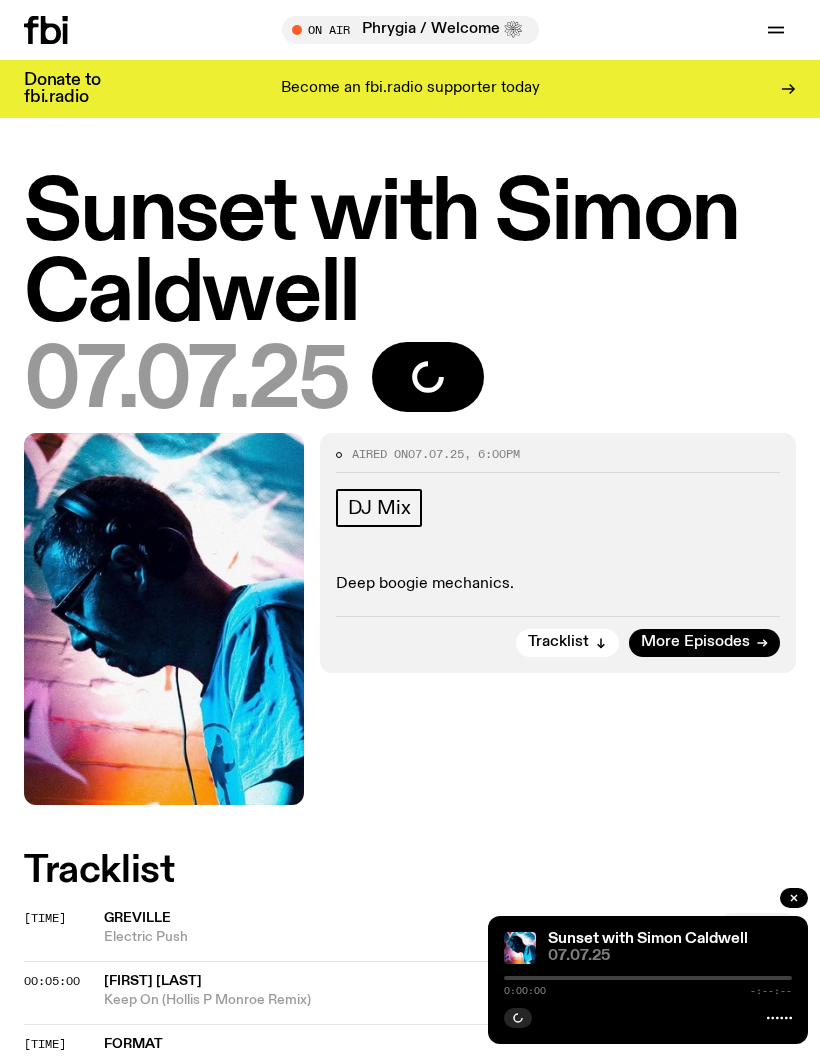 scroll, scrollTop: 0, scrollLeft: 0, axis: both 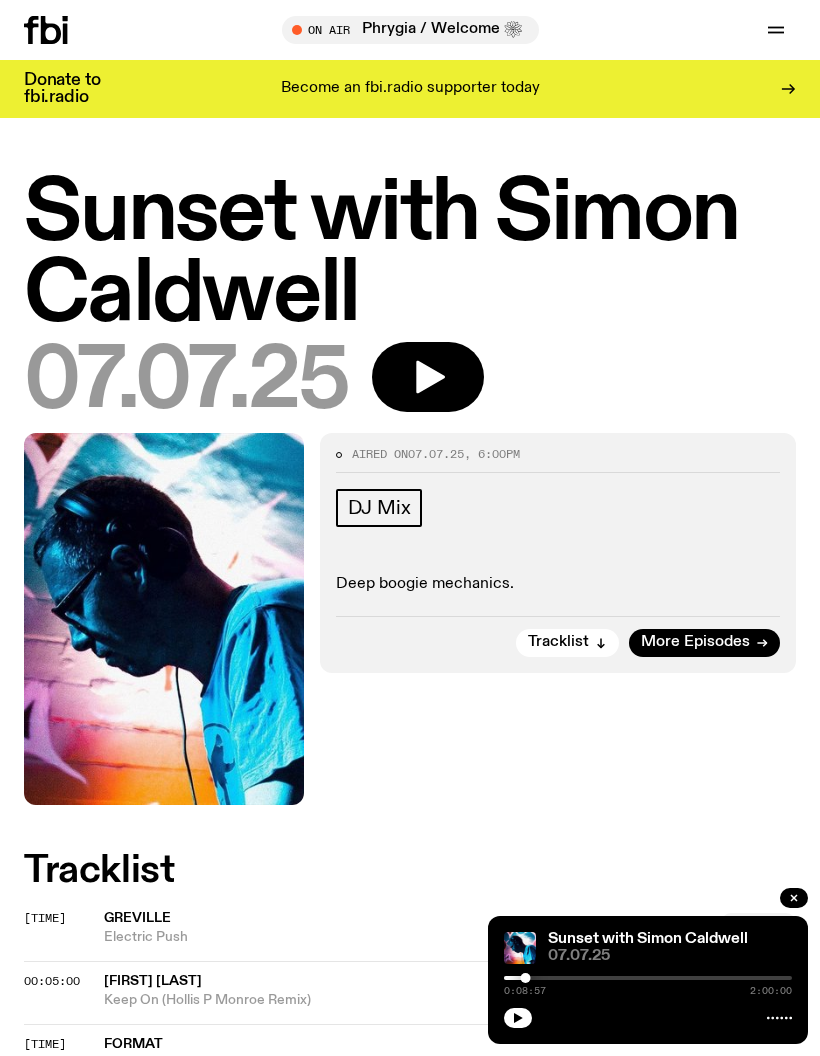 click 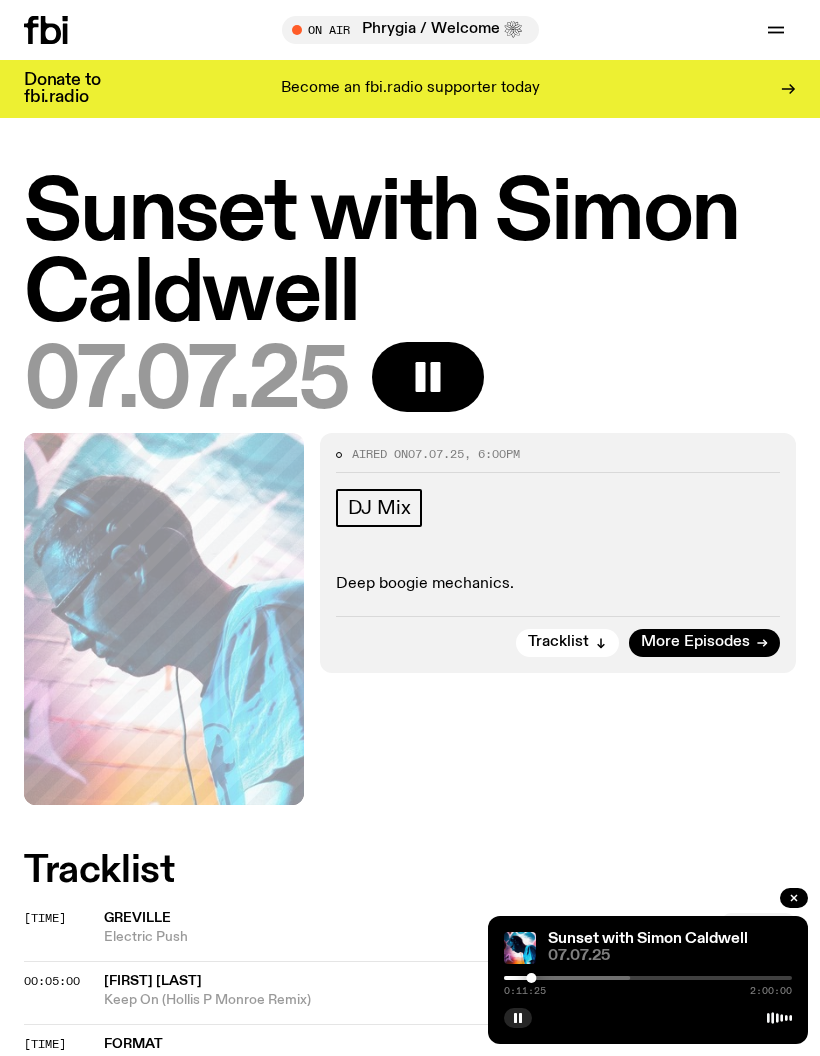 click 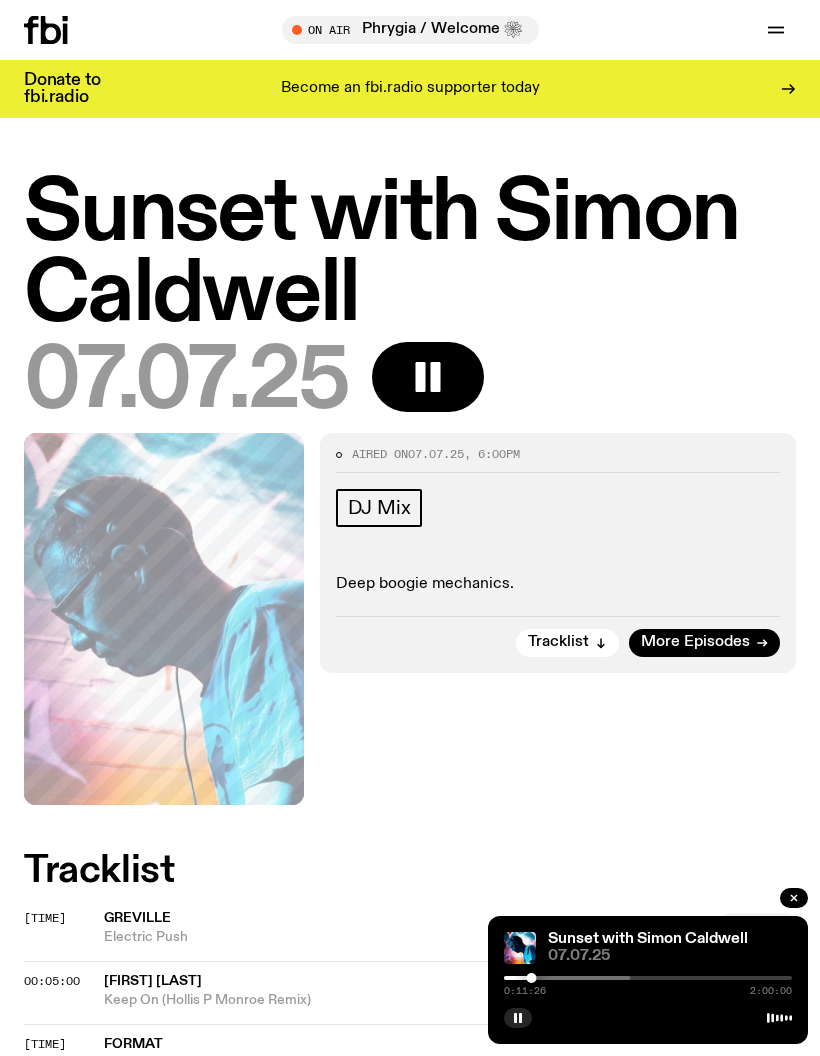 click at bounding box center (648, 1016) 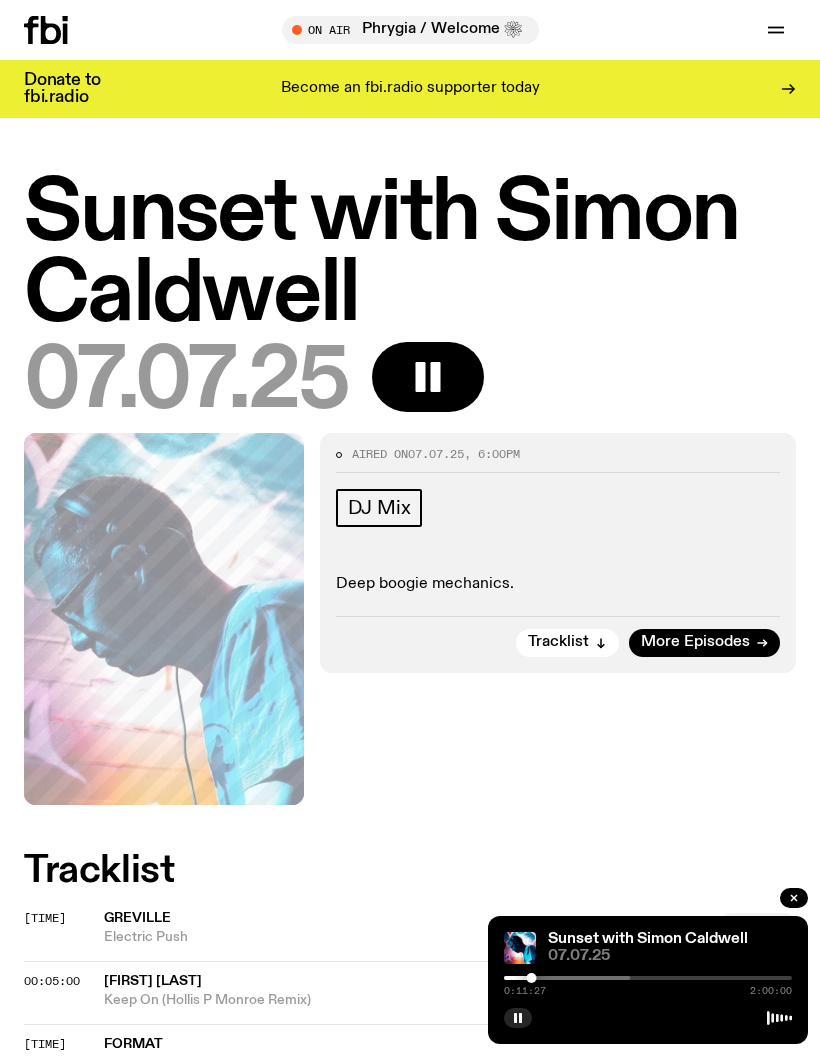 click on "Sunset with Simon Caldwell" 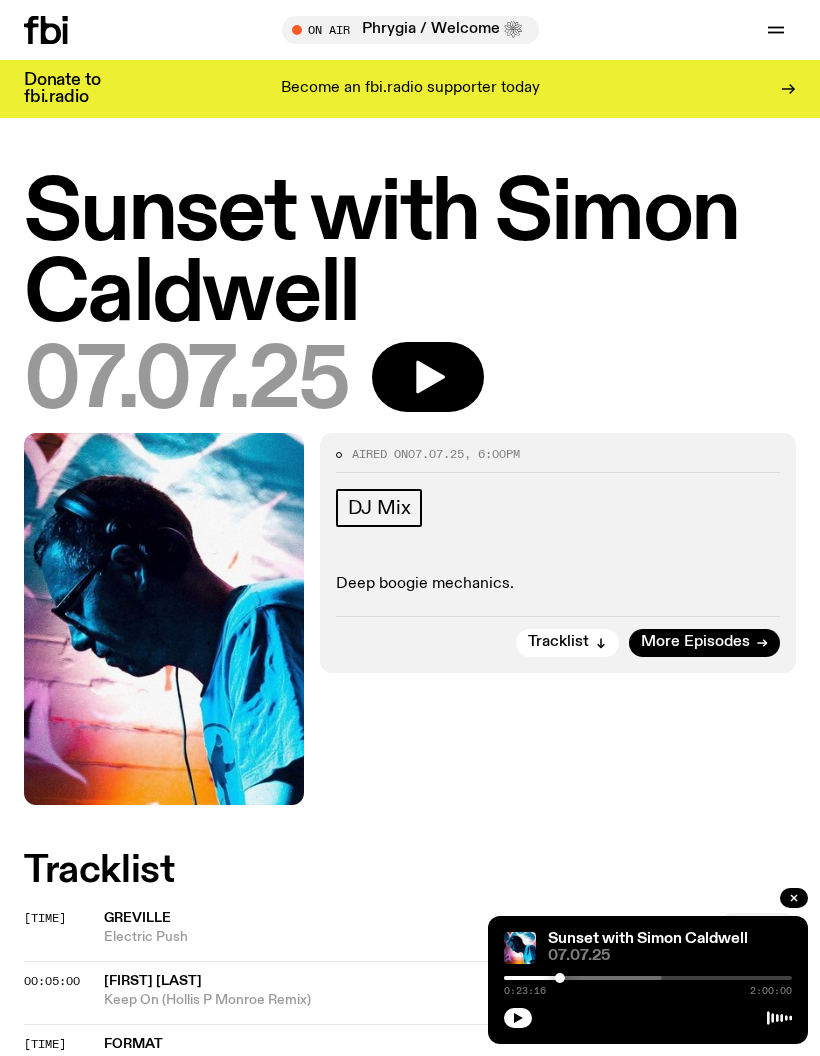 scroll, scrollTop: 80, scrollLeft: 0, axis: vertical 